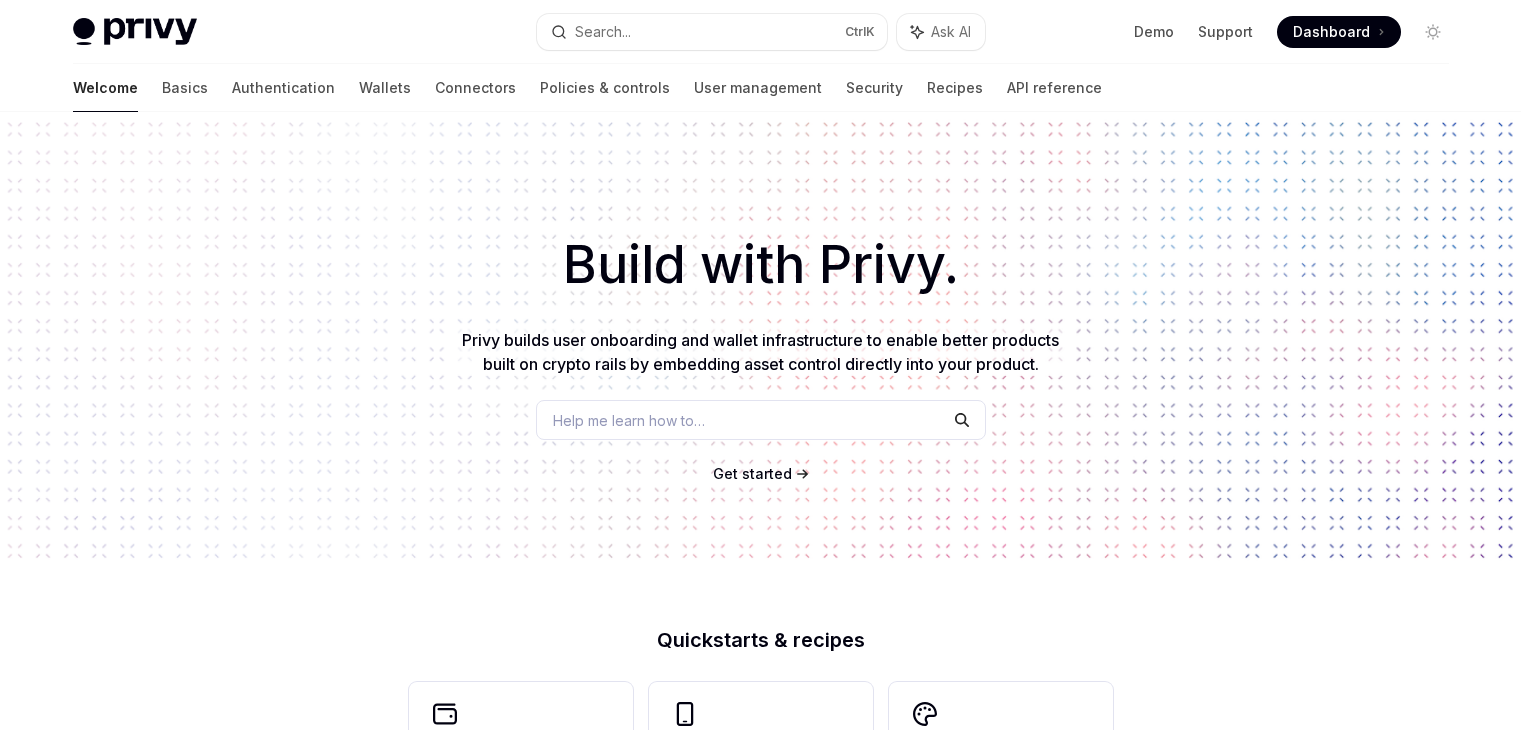 scroll, scrollTop: 258, scrollLeft: 0, axis: vertical 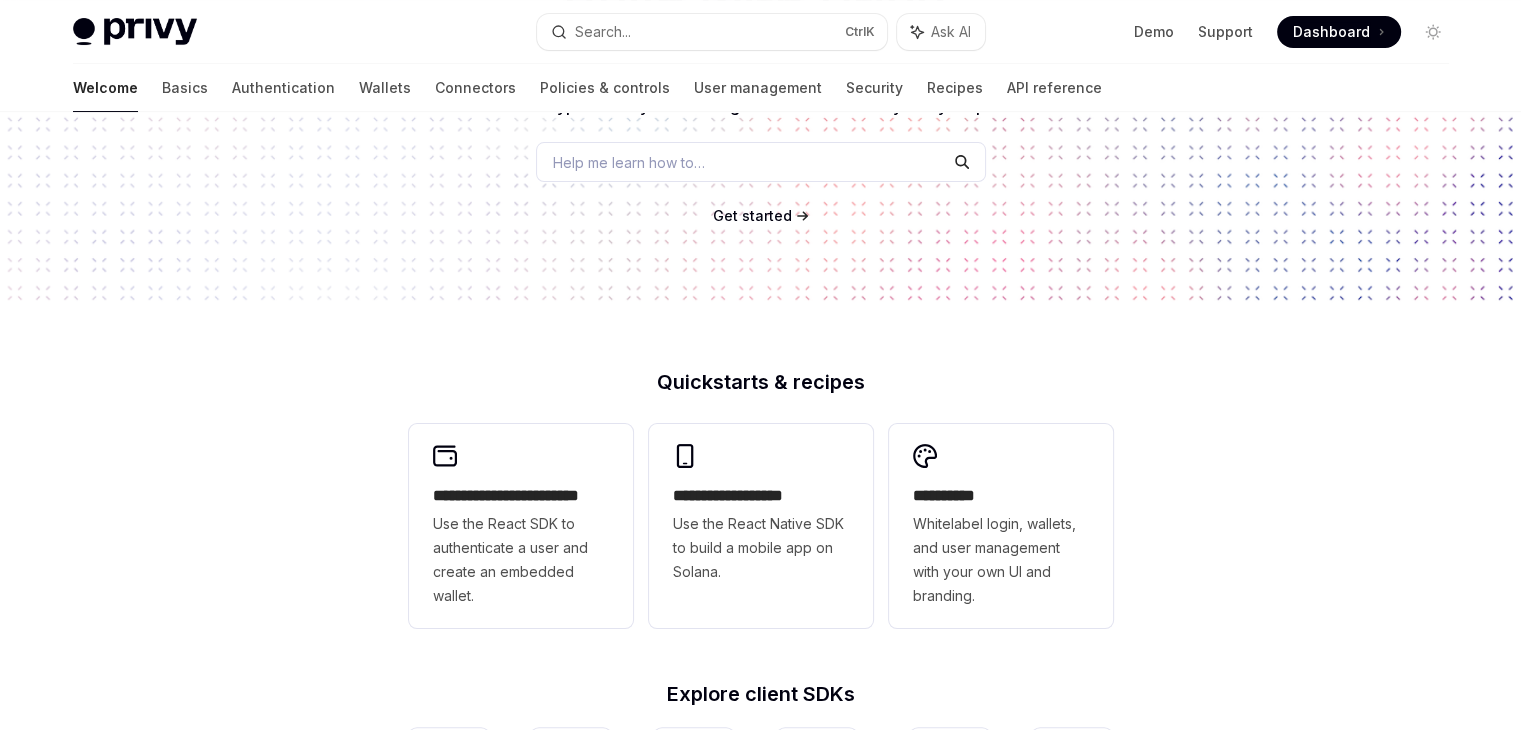 click on "Get started" at bounding box center (752, 215) 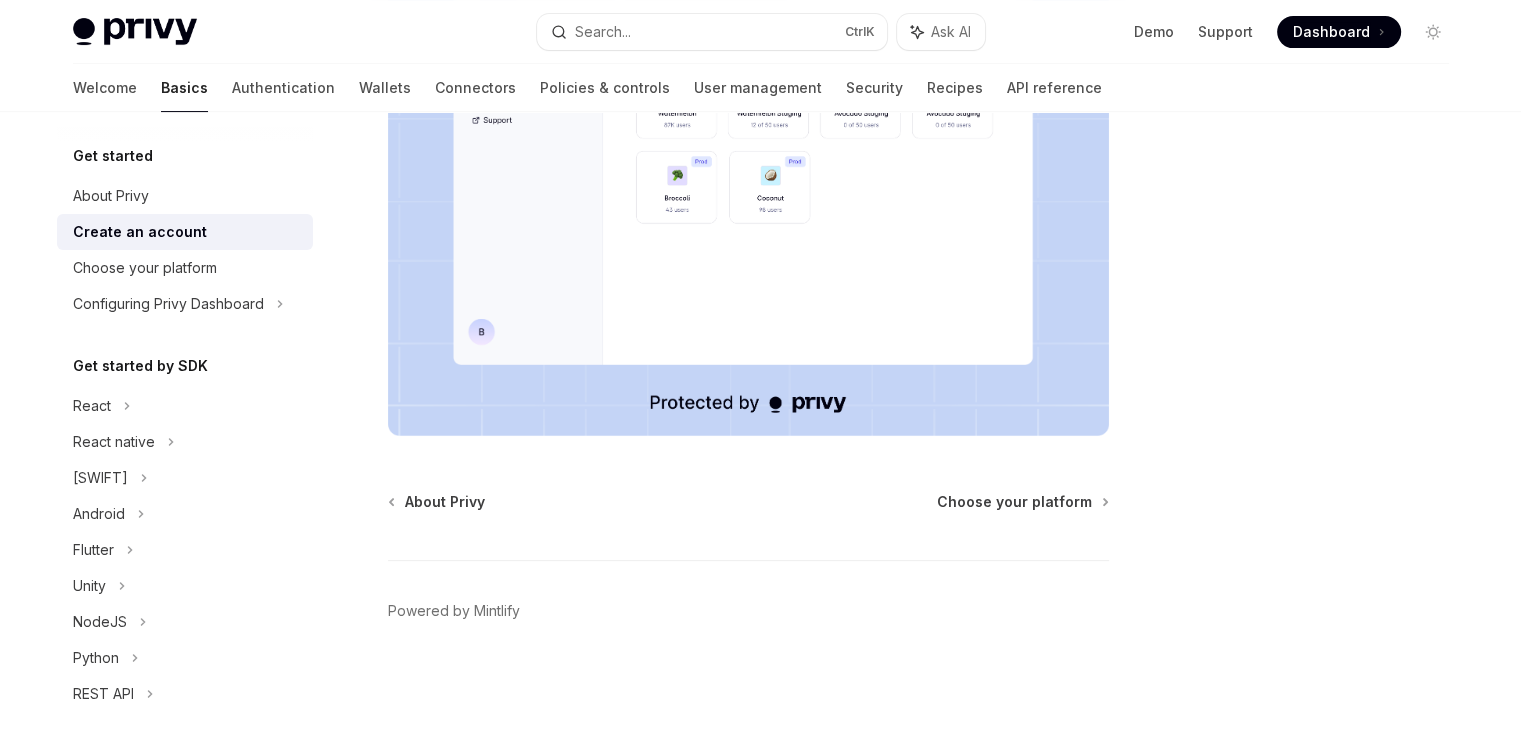 scroll, scrollTop: 526, scrollLeft: 0, axis: vertical 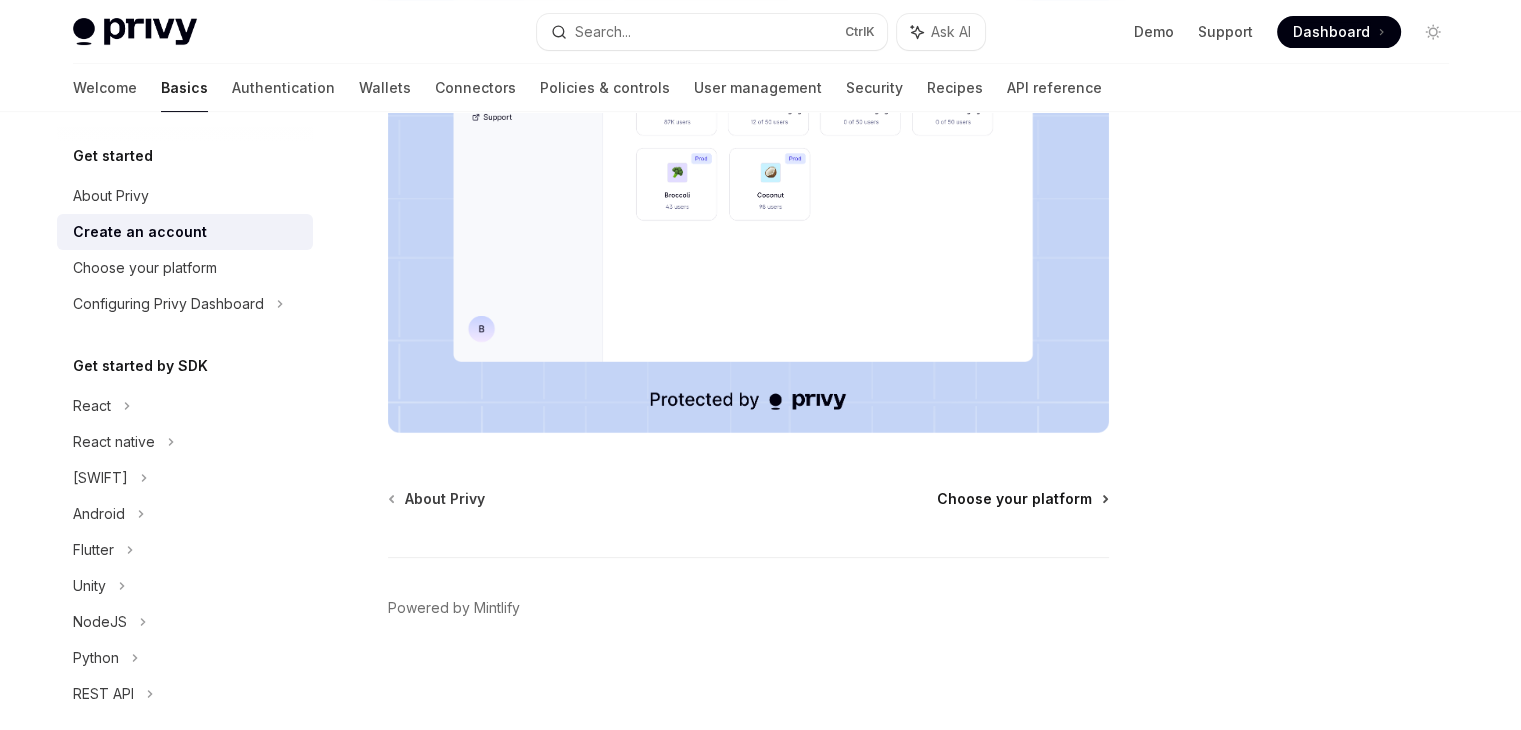 click on "Choose your platform" at bounding box center [1014, 499] 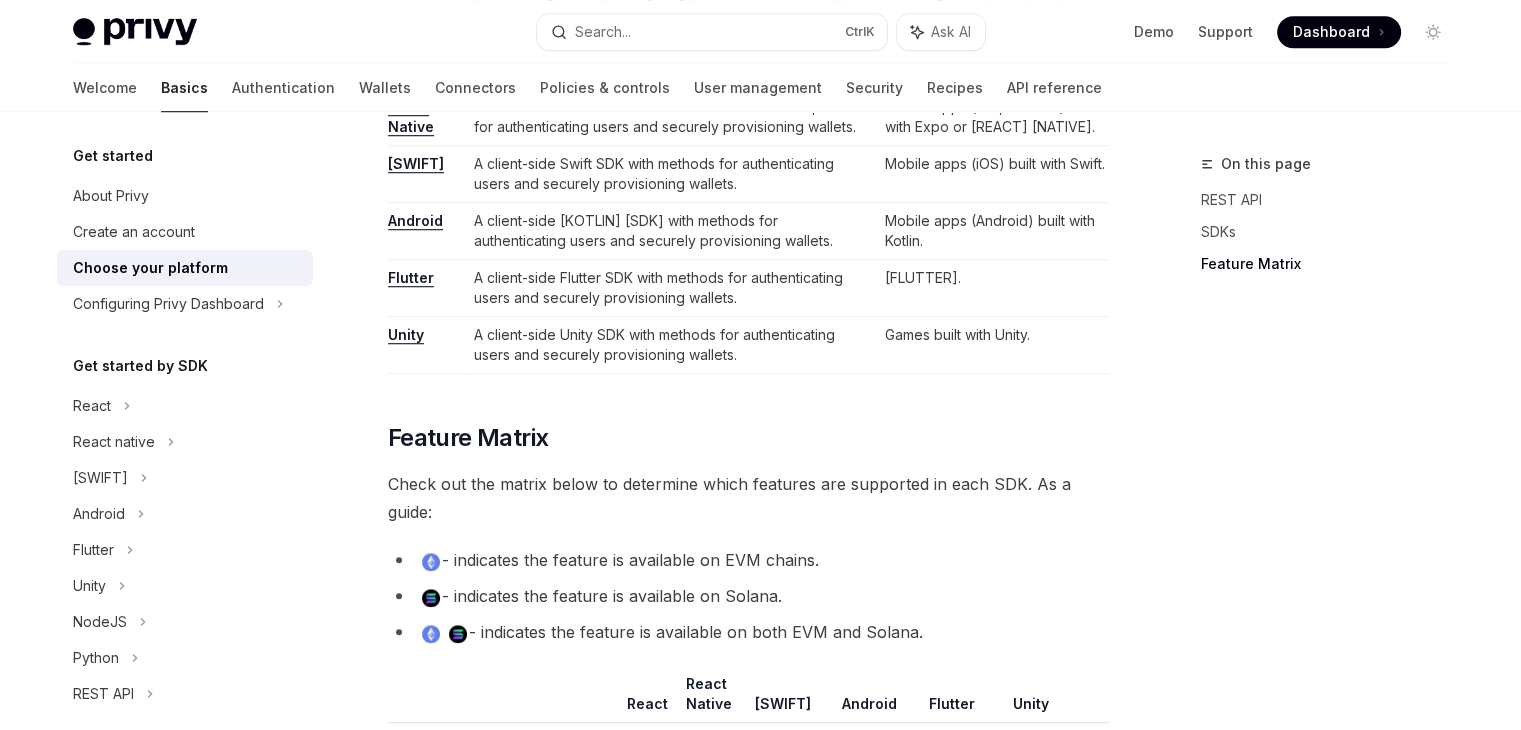 scroll, scrollTop: 1462, scrollLeft: 0, axis: vertical 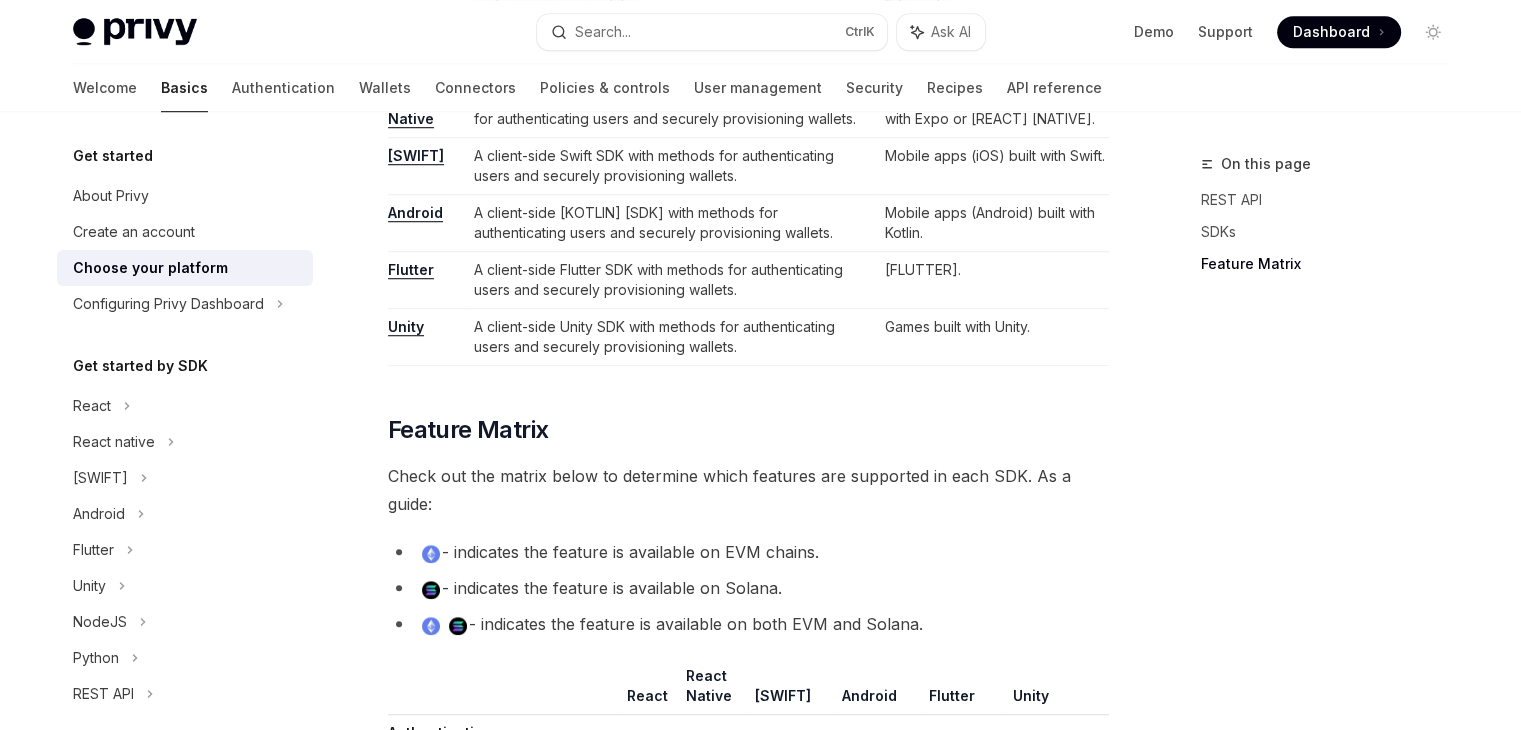 click on "Get started About Privy Create an account Choose your platform Configuring Privy Dashboard Get started by SDK React React native Swift Android Flutter Unity NodeJS Python REST API Changelogs SDK changelogs Troubleshooting and tips React Using LLMs" at bounding box center (185, 548) 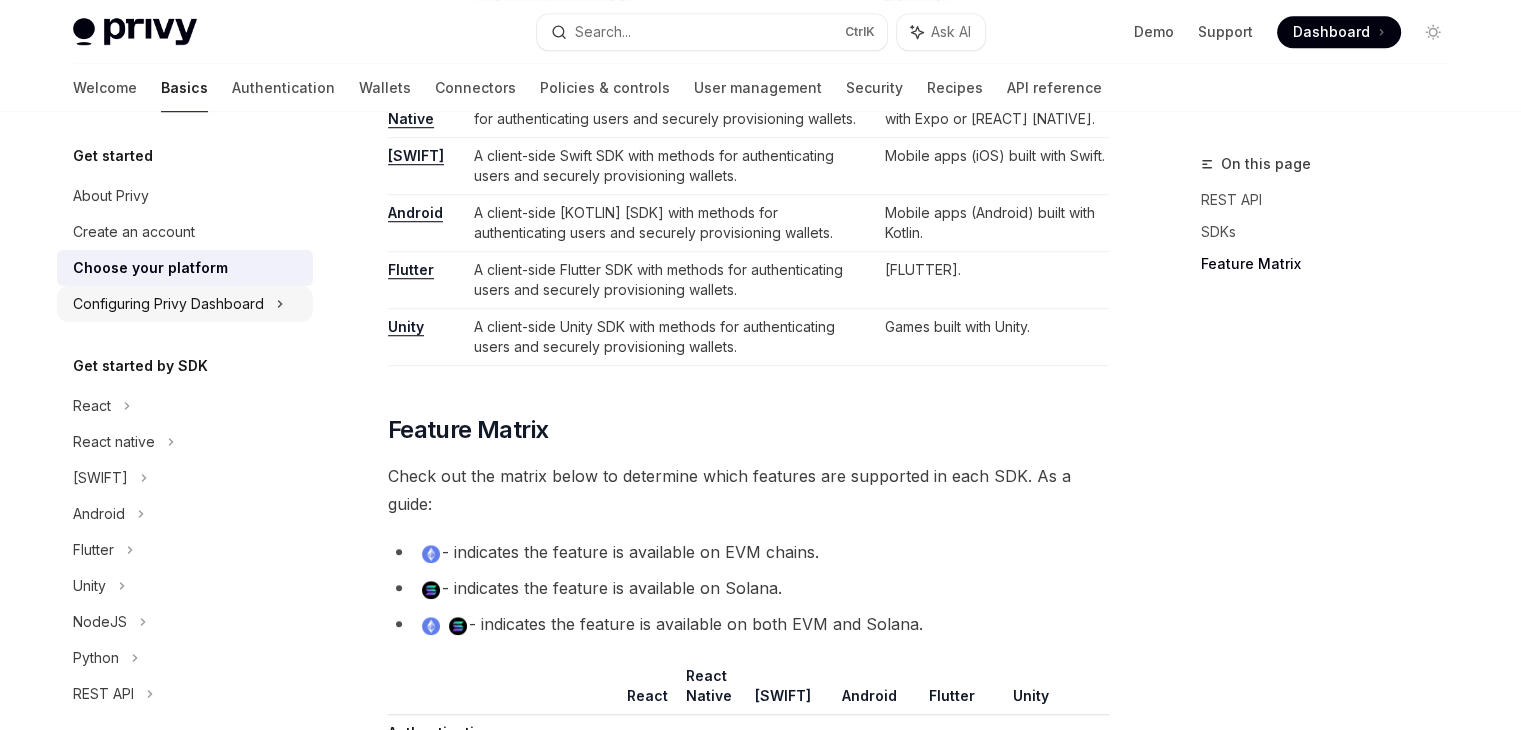 click on "Configuring Privy Dashboard" at bounding box center (185, 304) 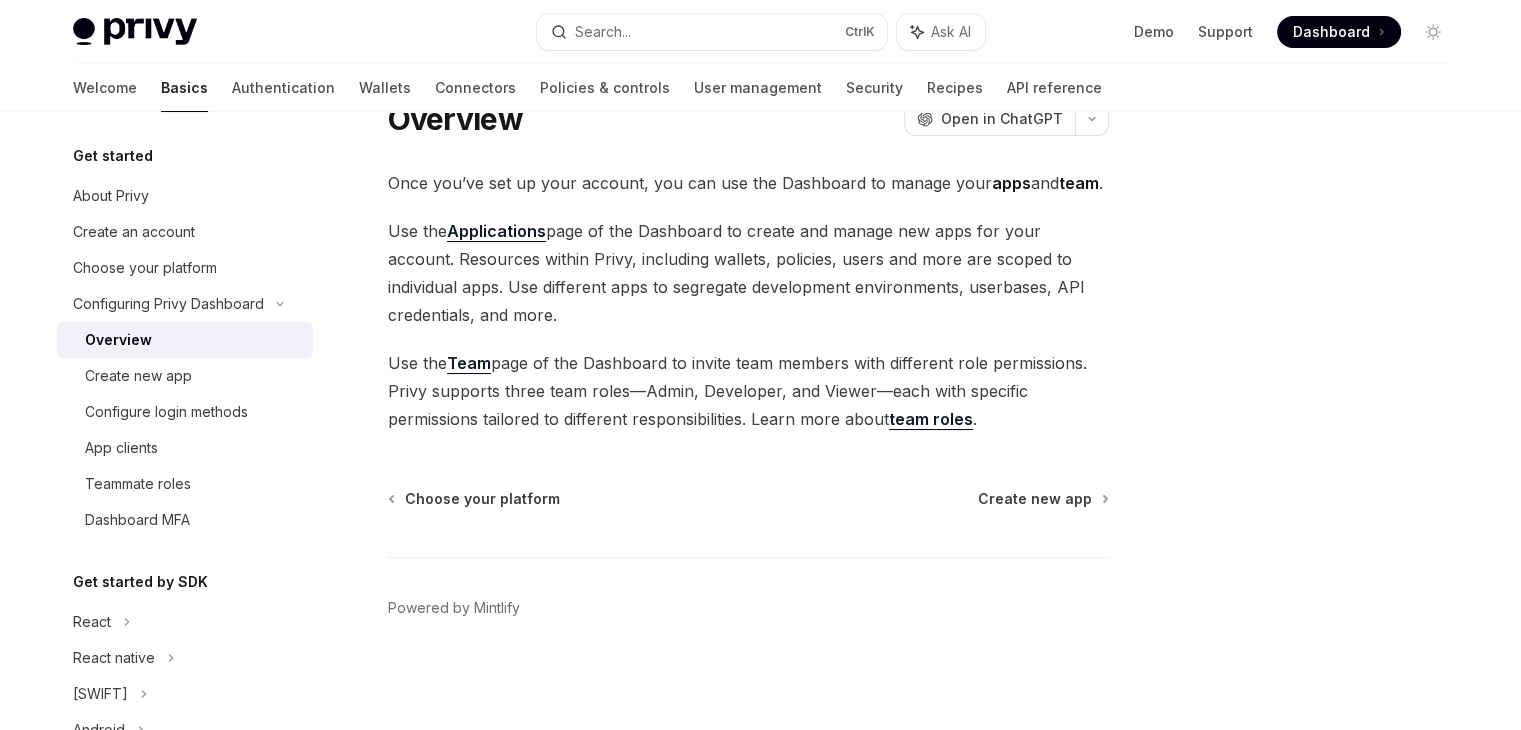 scroll, scrollTop: 83, scrollLeft: 0, axis: vertical 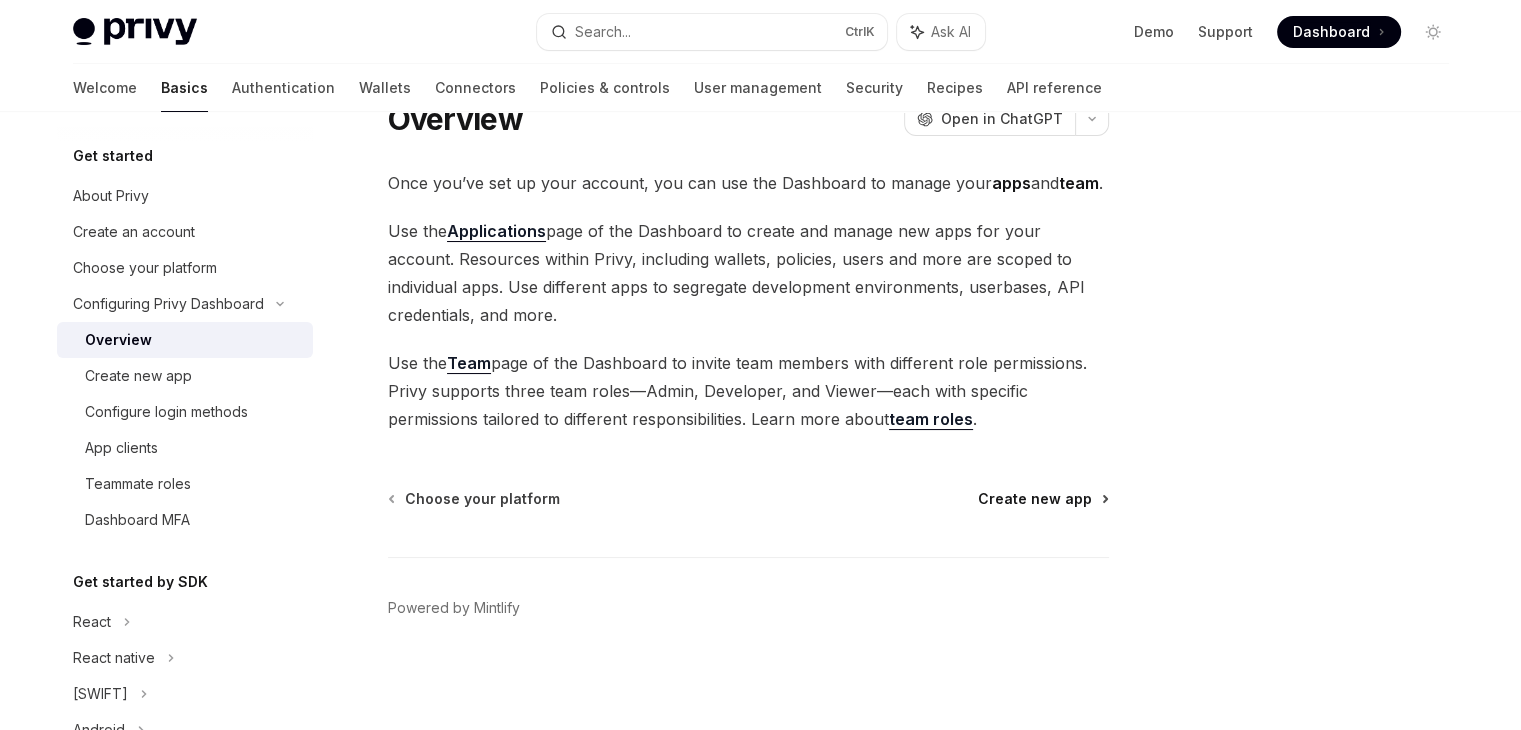 click on "Create new app" at bounding box center [1035, 499] 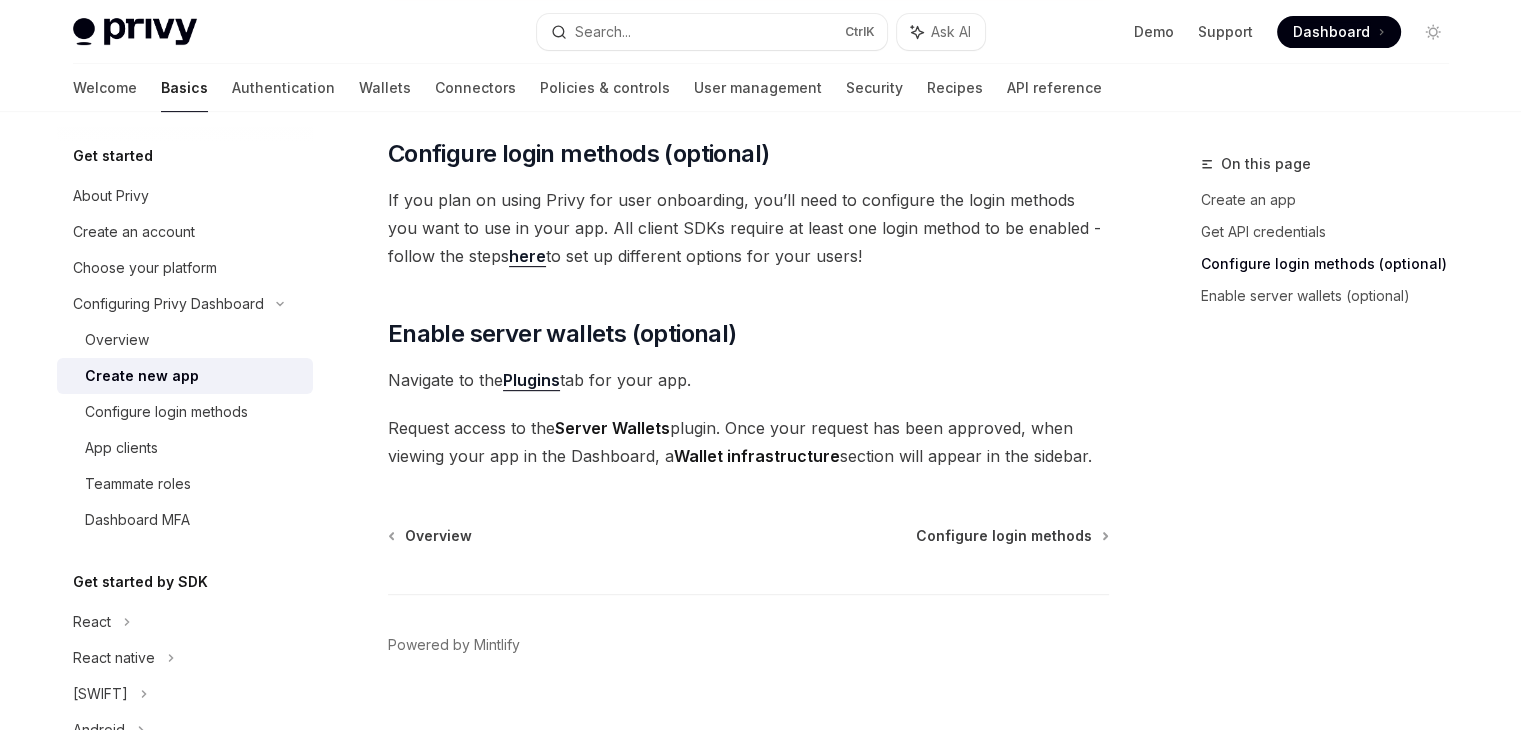 scroll, scrollTop: 878, scrollLeft: 0, axis: vertical 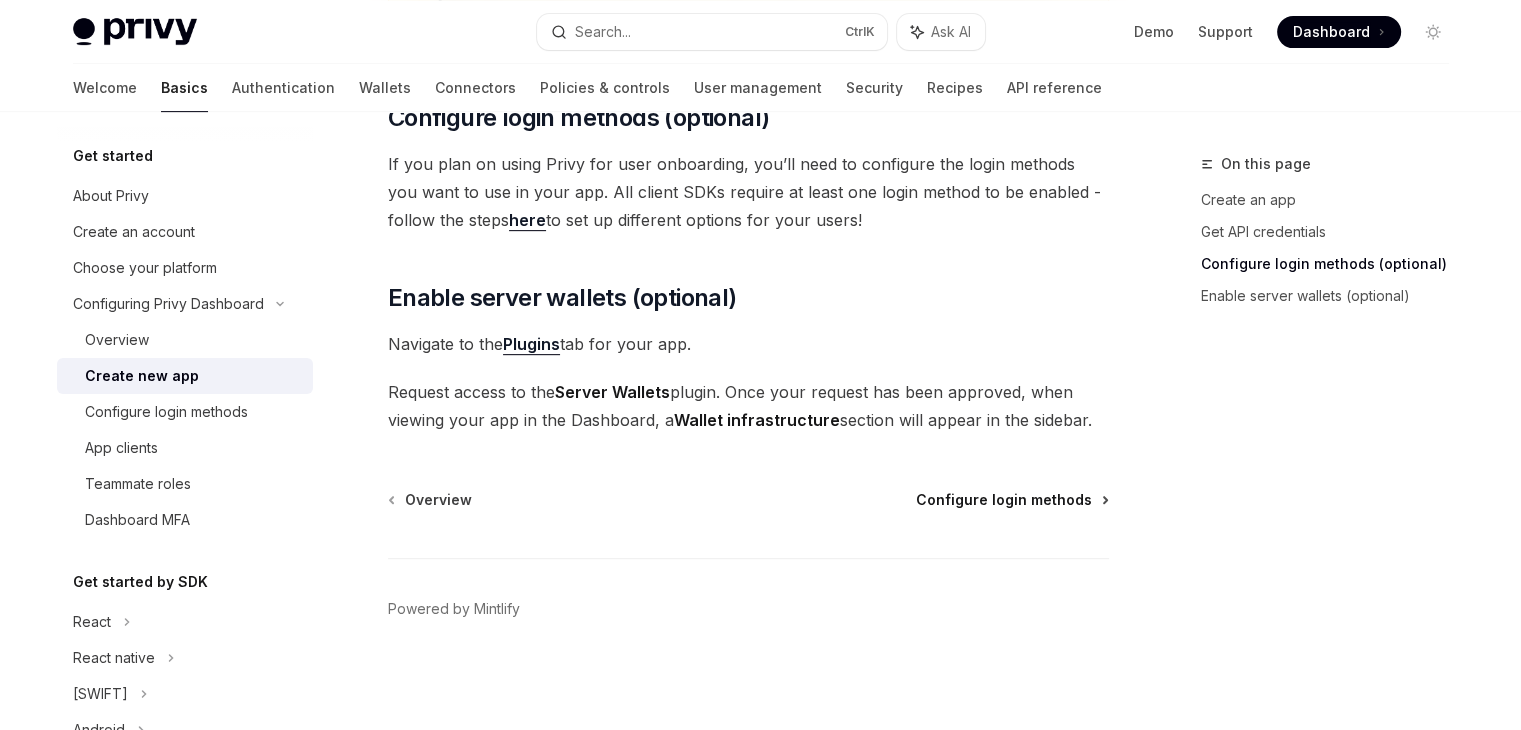 click on "Configure login methods" at bounding box center [1004, 500] 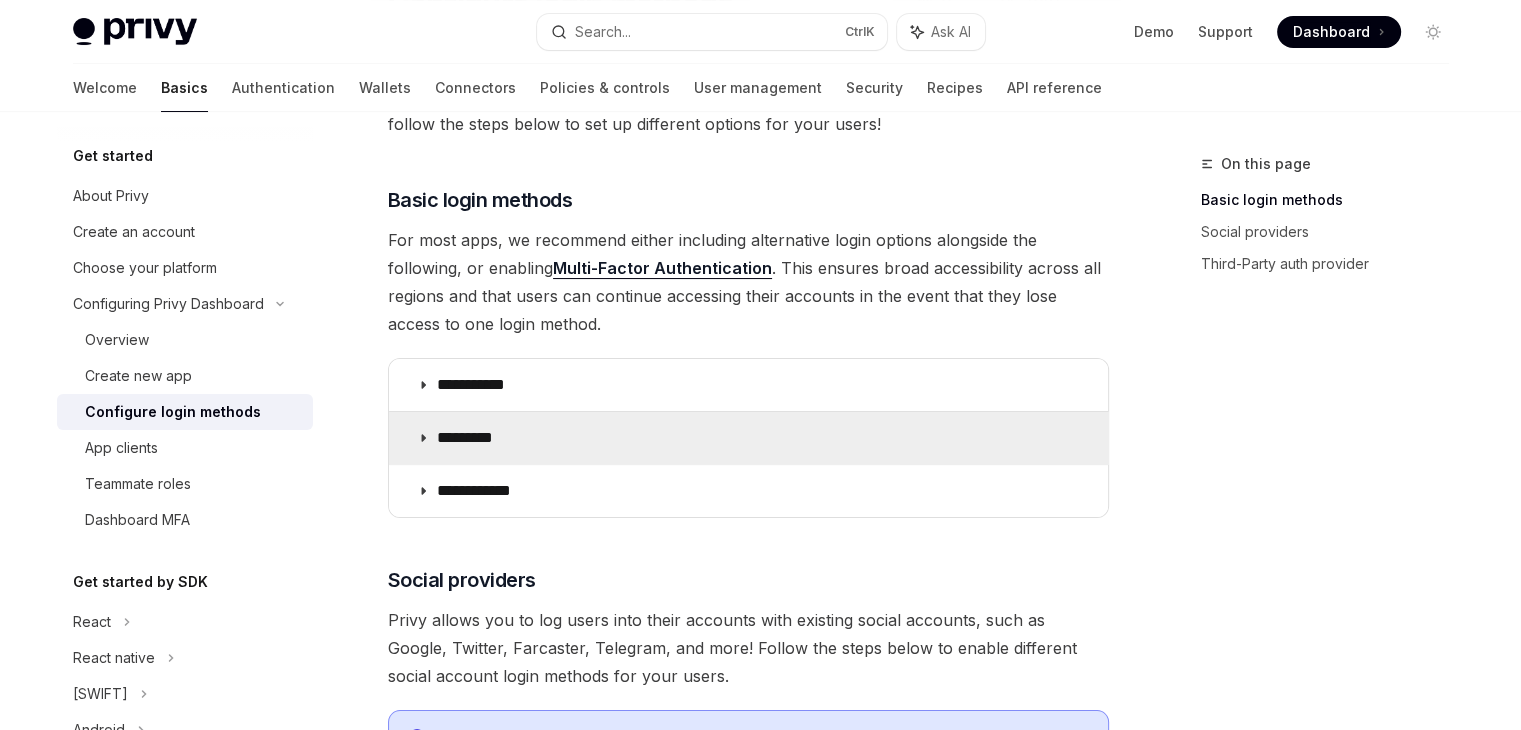 scroll, scrollTop: 180, scrollLeft: 0, axis: vertical 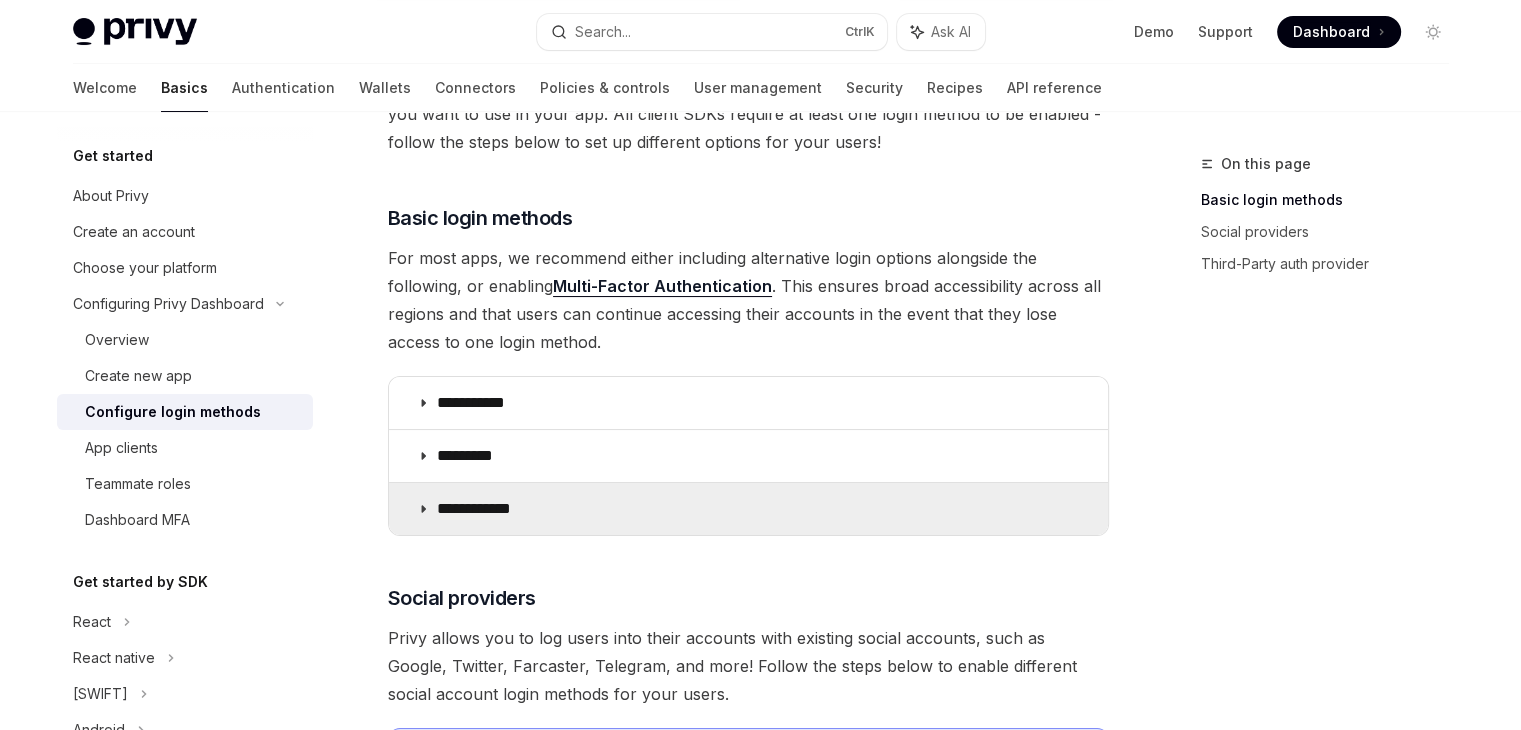 click on "**********" at bounding box center (748, 509) 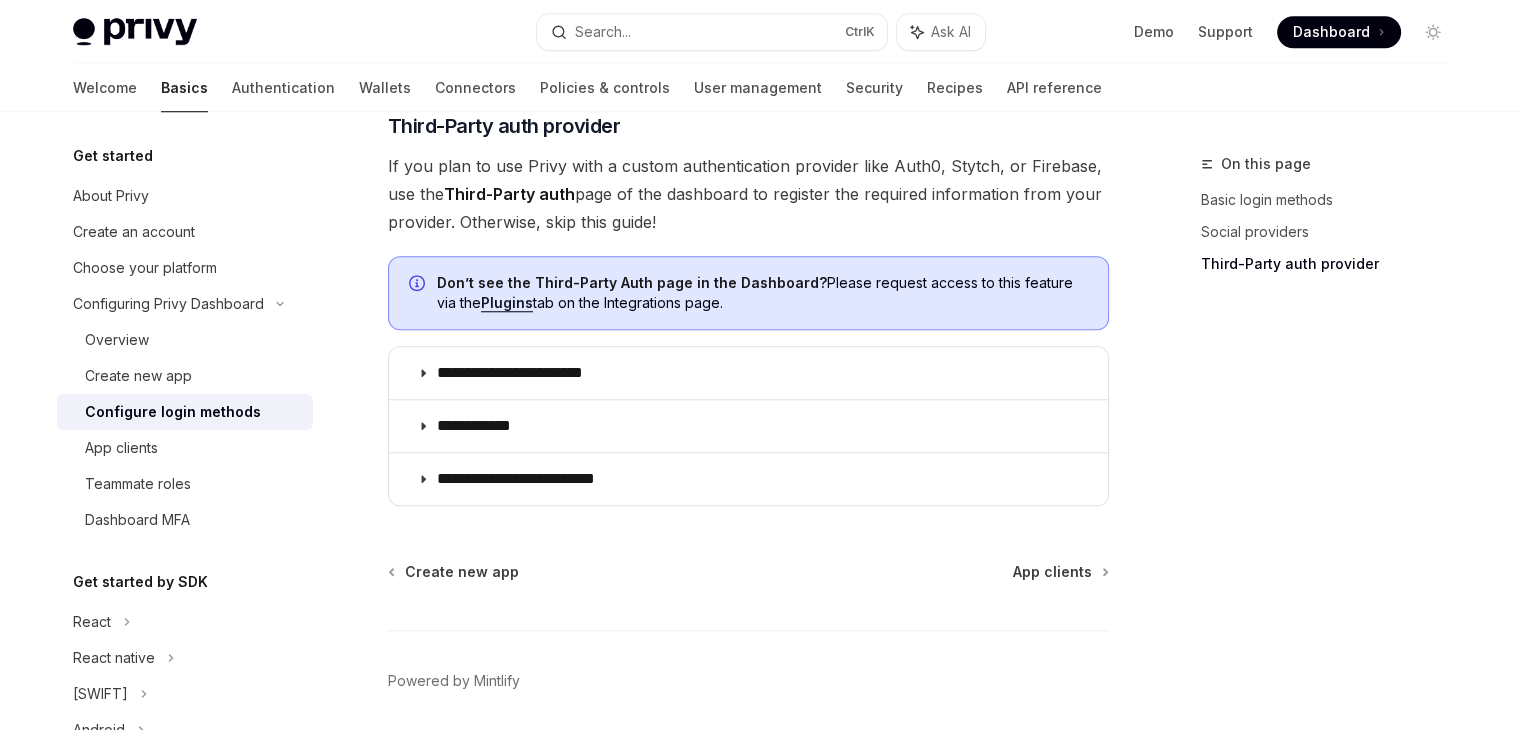 scroll, scrollTop: 1757, scrollLeft: 0, axis: vertical 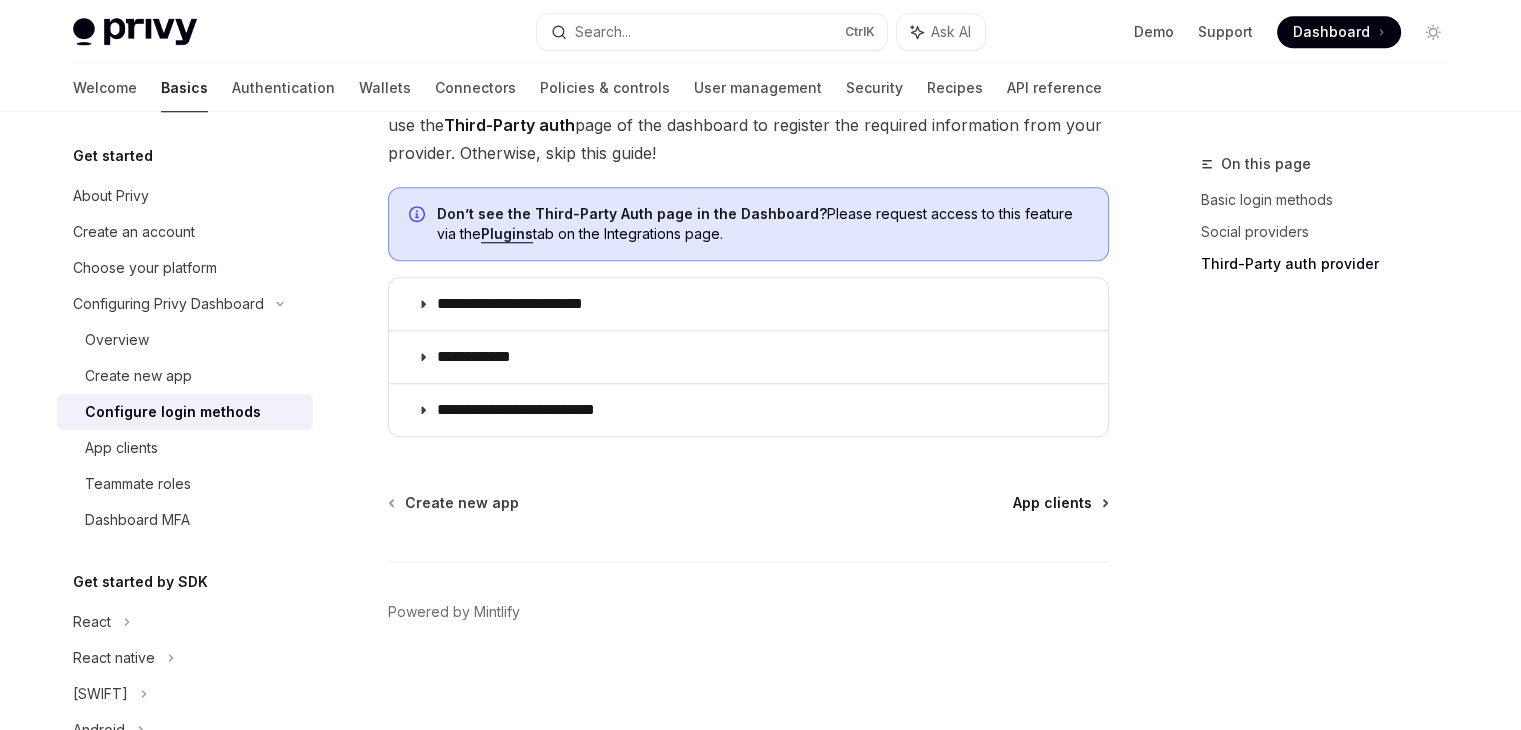 click on "App clients" at bounding box center [1052, 503] 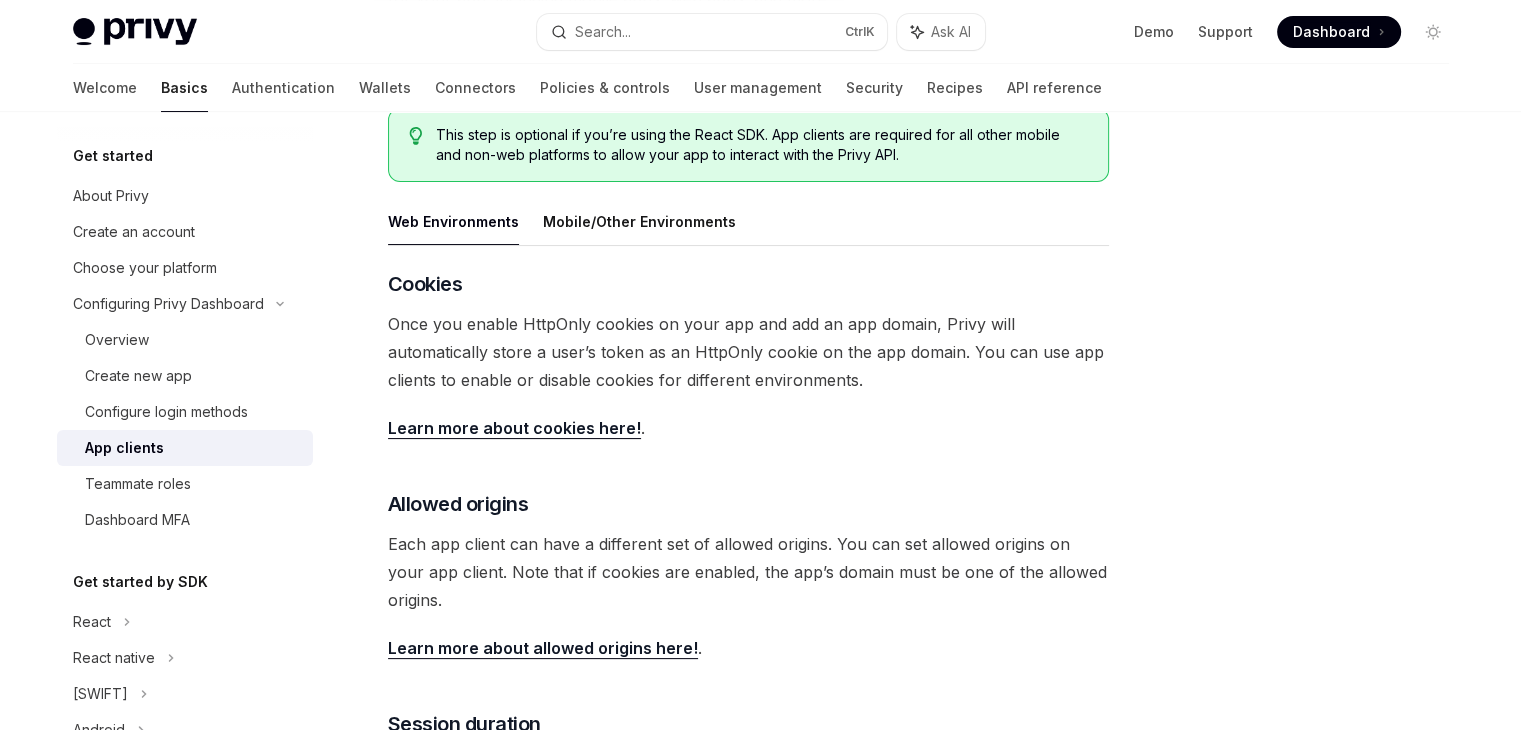 scroll, scrollTop: 311, scrollLeft: 0, axis: vertical 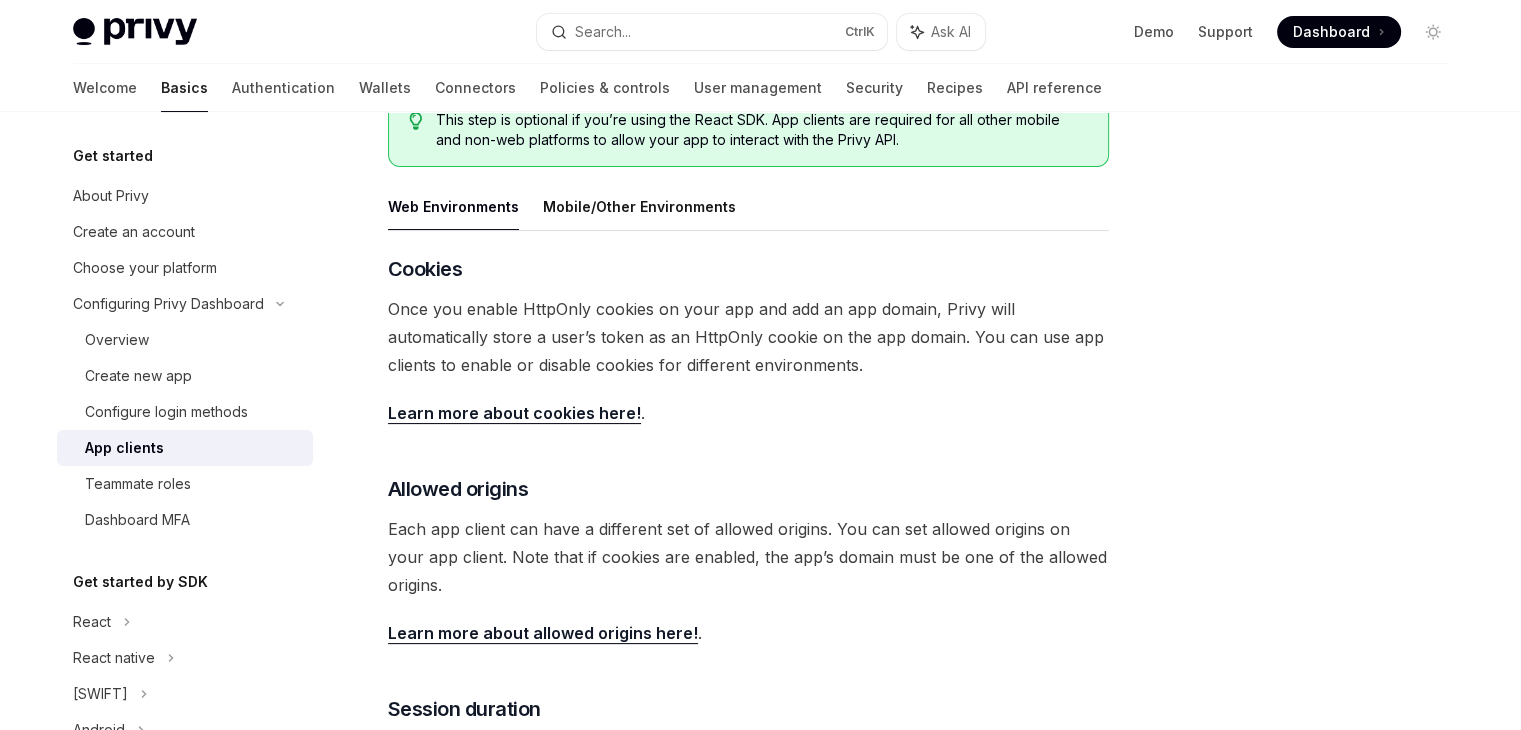 click on "This step is optional if you’re using the React SDK. App clients are required for all other mobile
and non-web platforms to allow your app to interact with the Privy API." at bounding box center (748, 130) 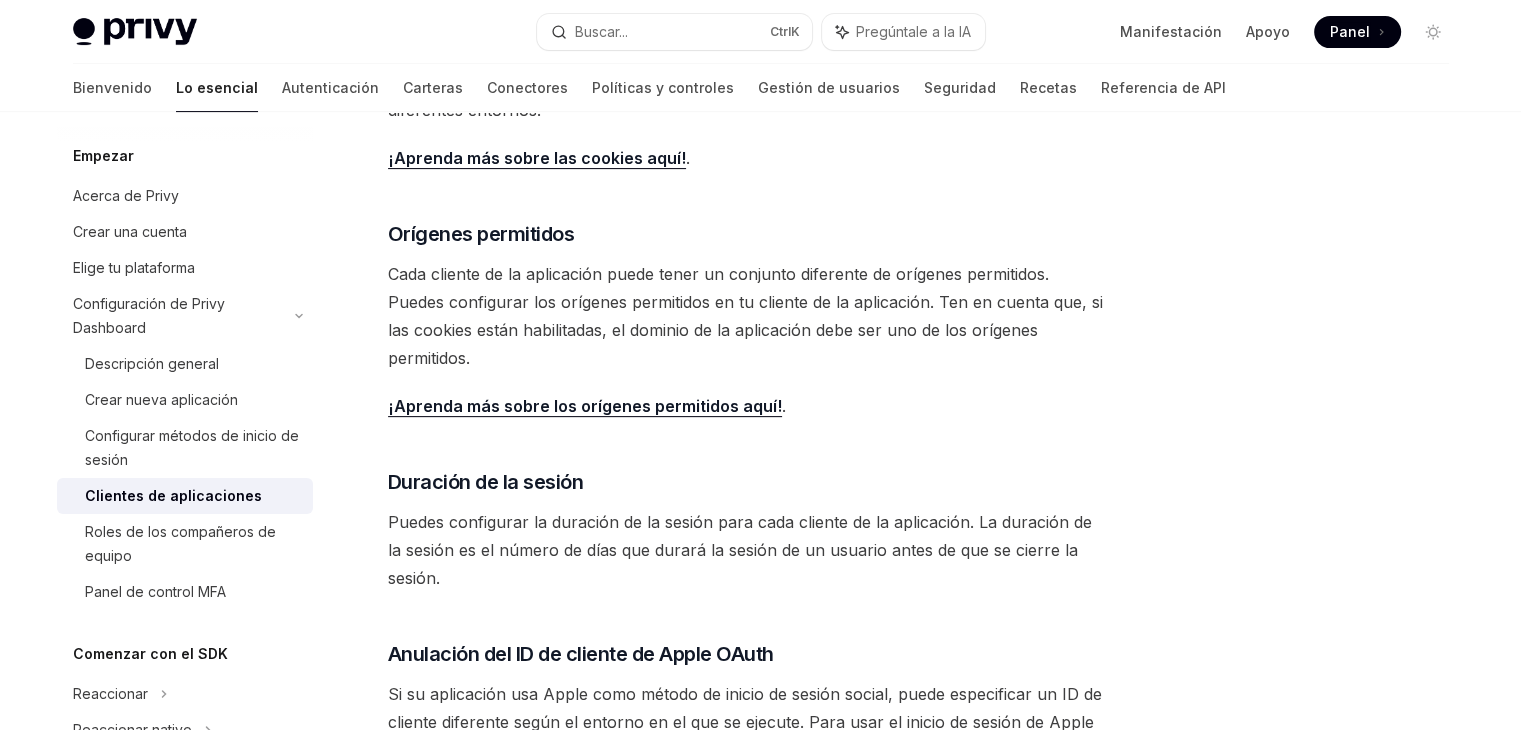 scroll, scrollTop: 632, scrollLeft: 0, axis: vertical 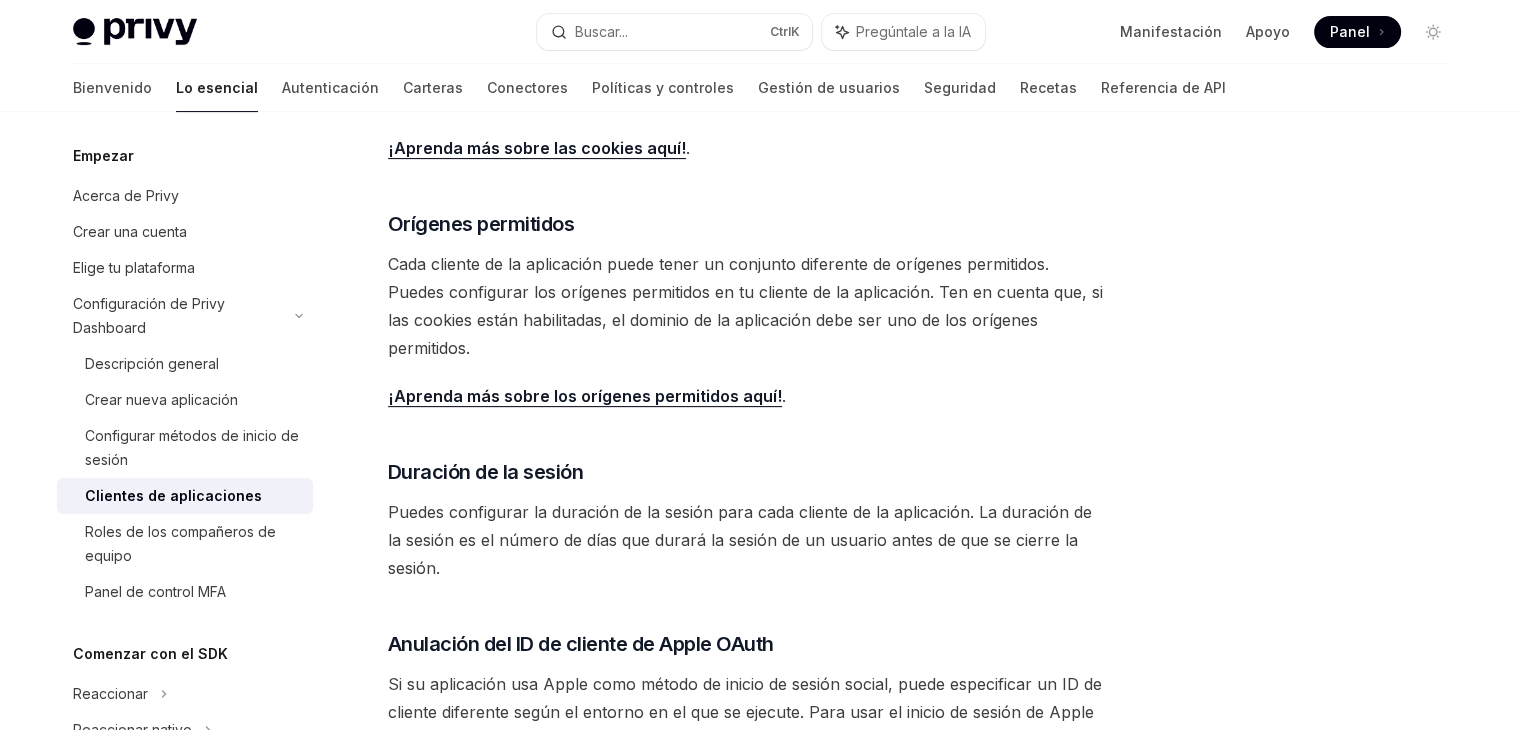 click on "¡Aprenda más sobre los orígenes permitidos aquí!" at bounding box center (585, 396) 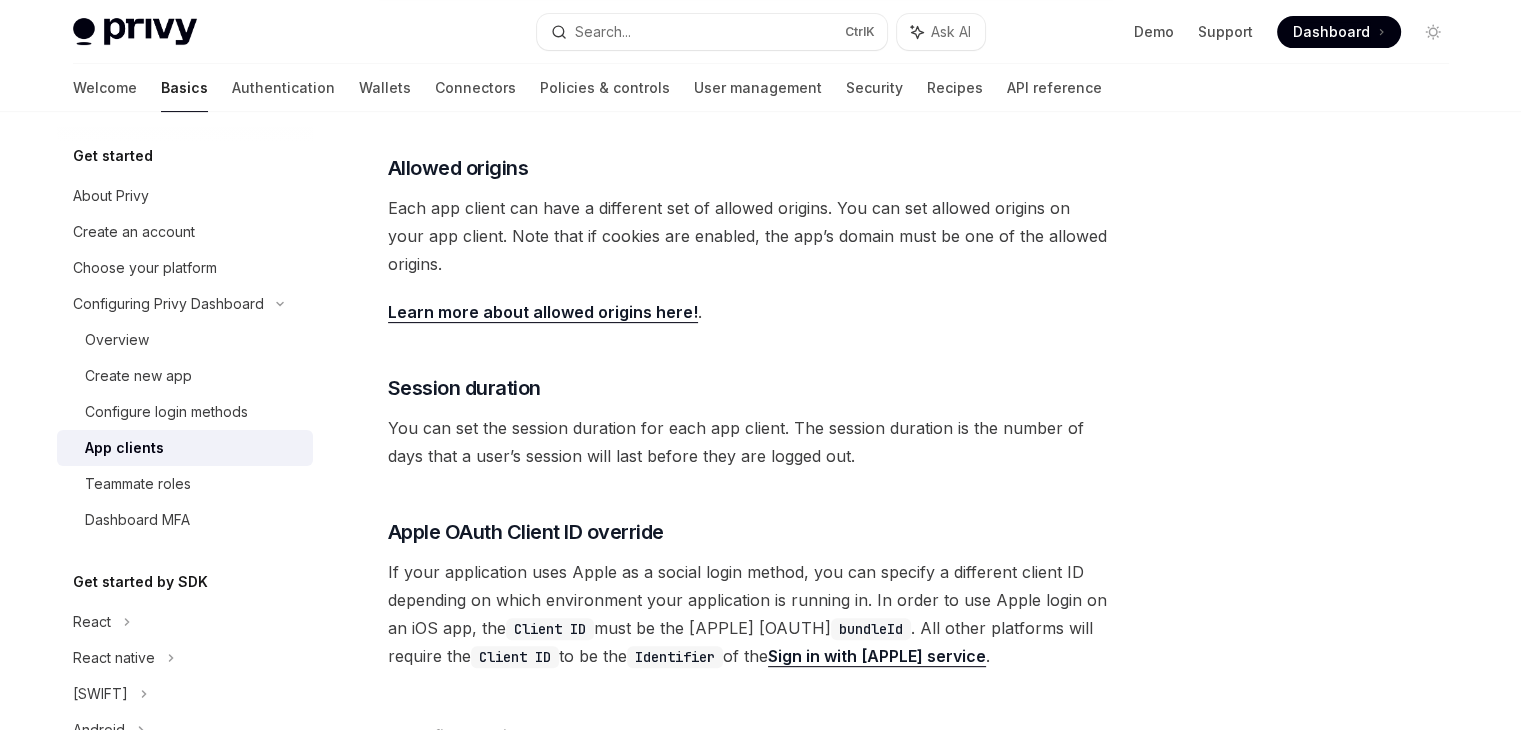 click on "Each app client can have a different set of allowed origins. You can set allowed origins on your app client.
Note that if cookies are enabled, the app’s domain must be one of the allowed origins." at bounding box center [748, 236] 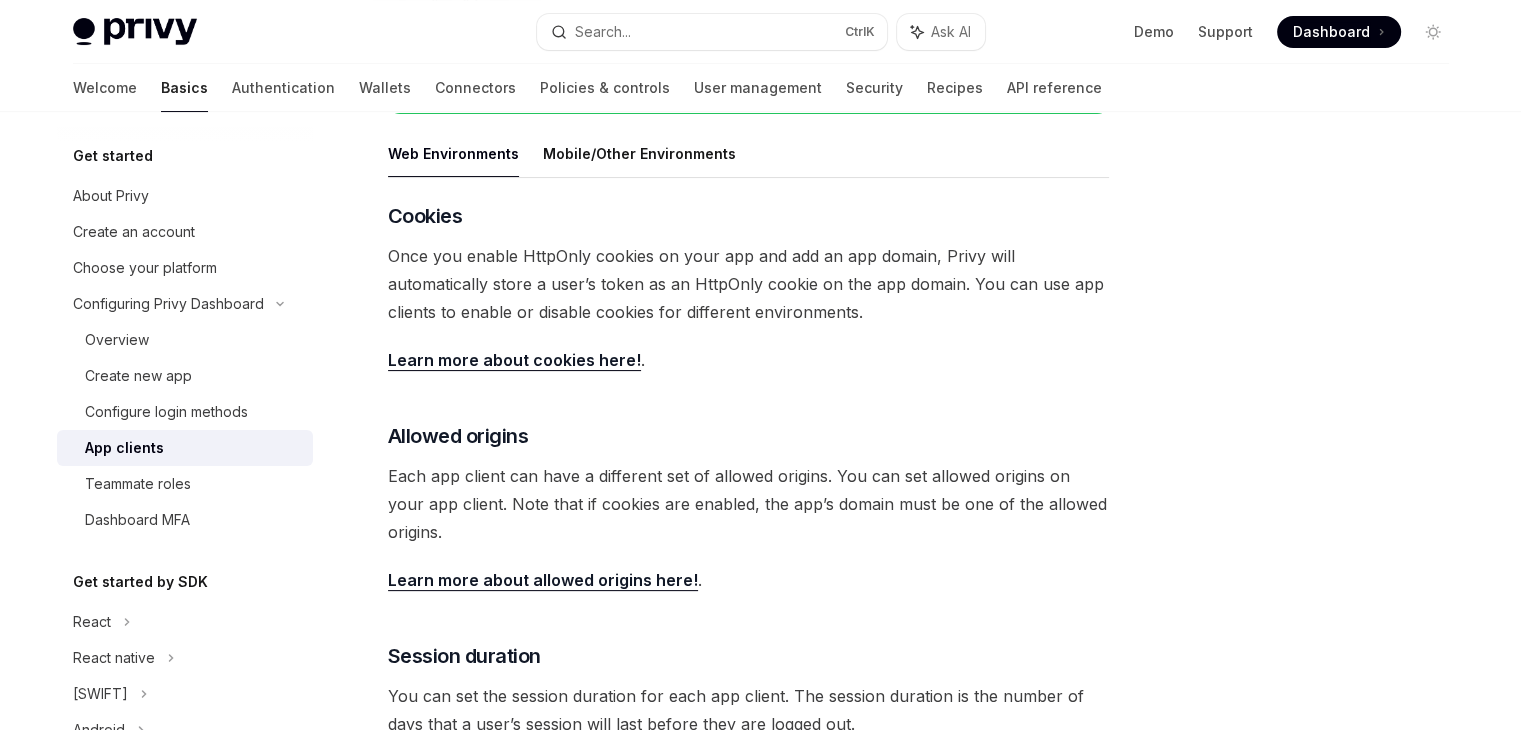 scroll, scrollTop: 359, scrollLeft: 0, axis: vertical 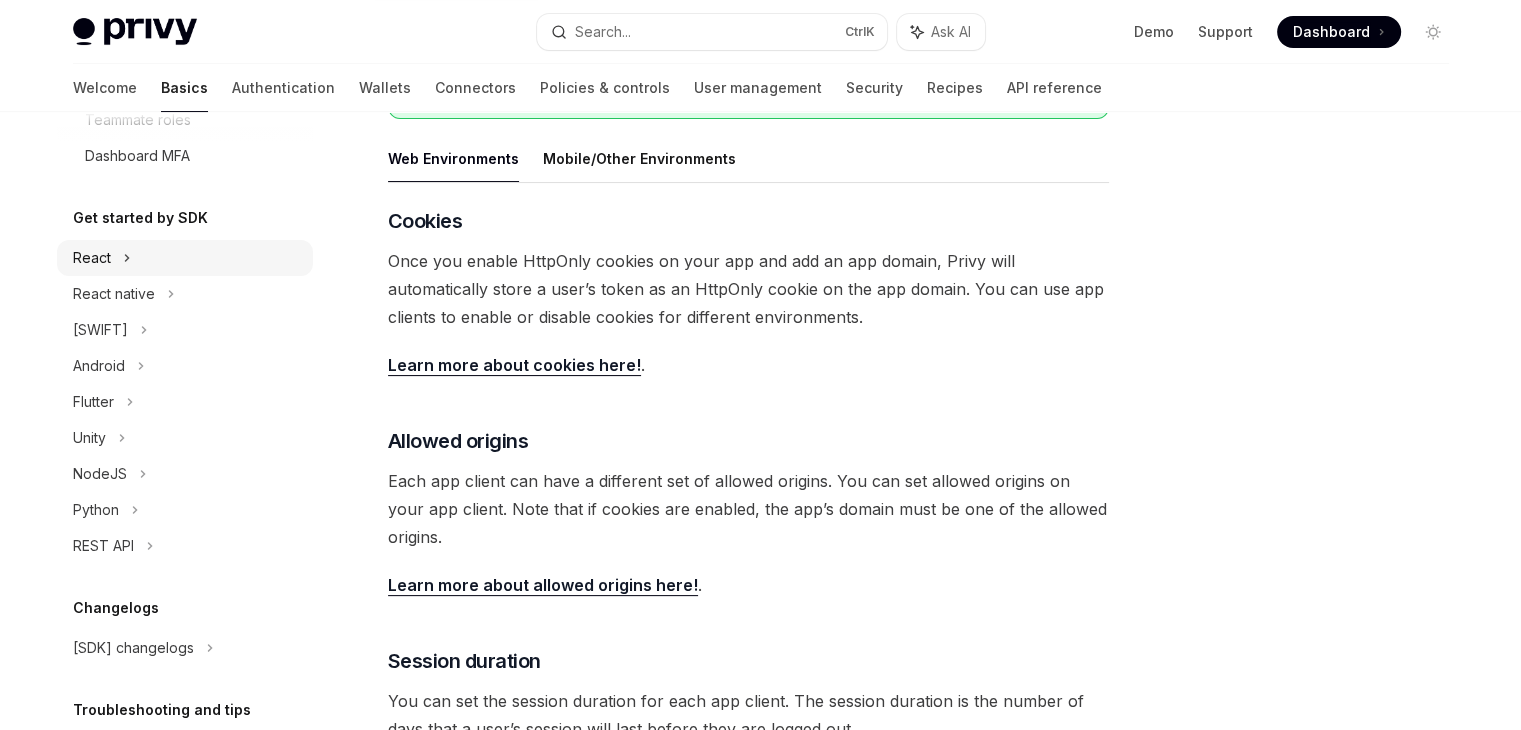 click 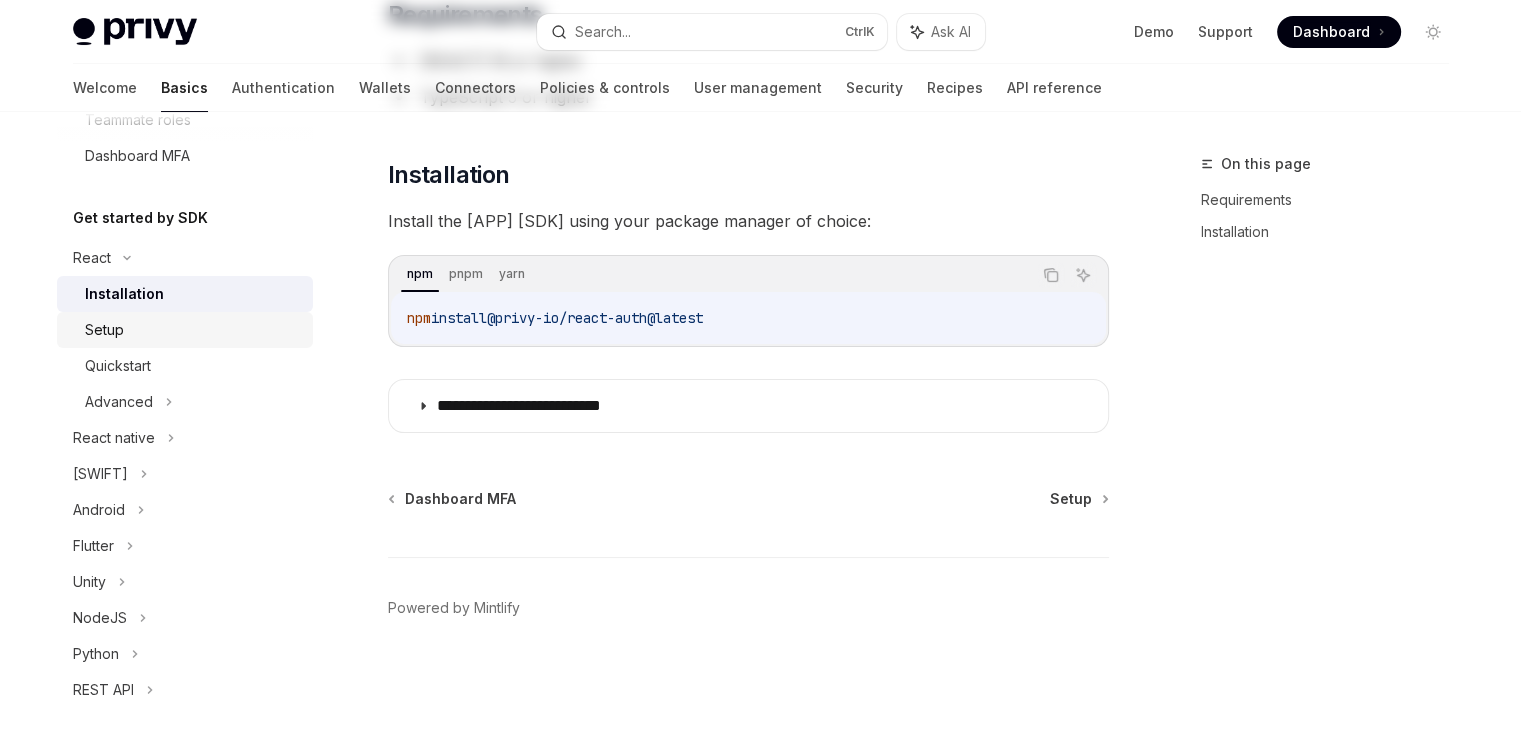 scroll, scrollTop: 0, scrollLeft: 0, axis: both 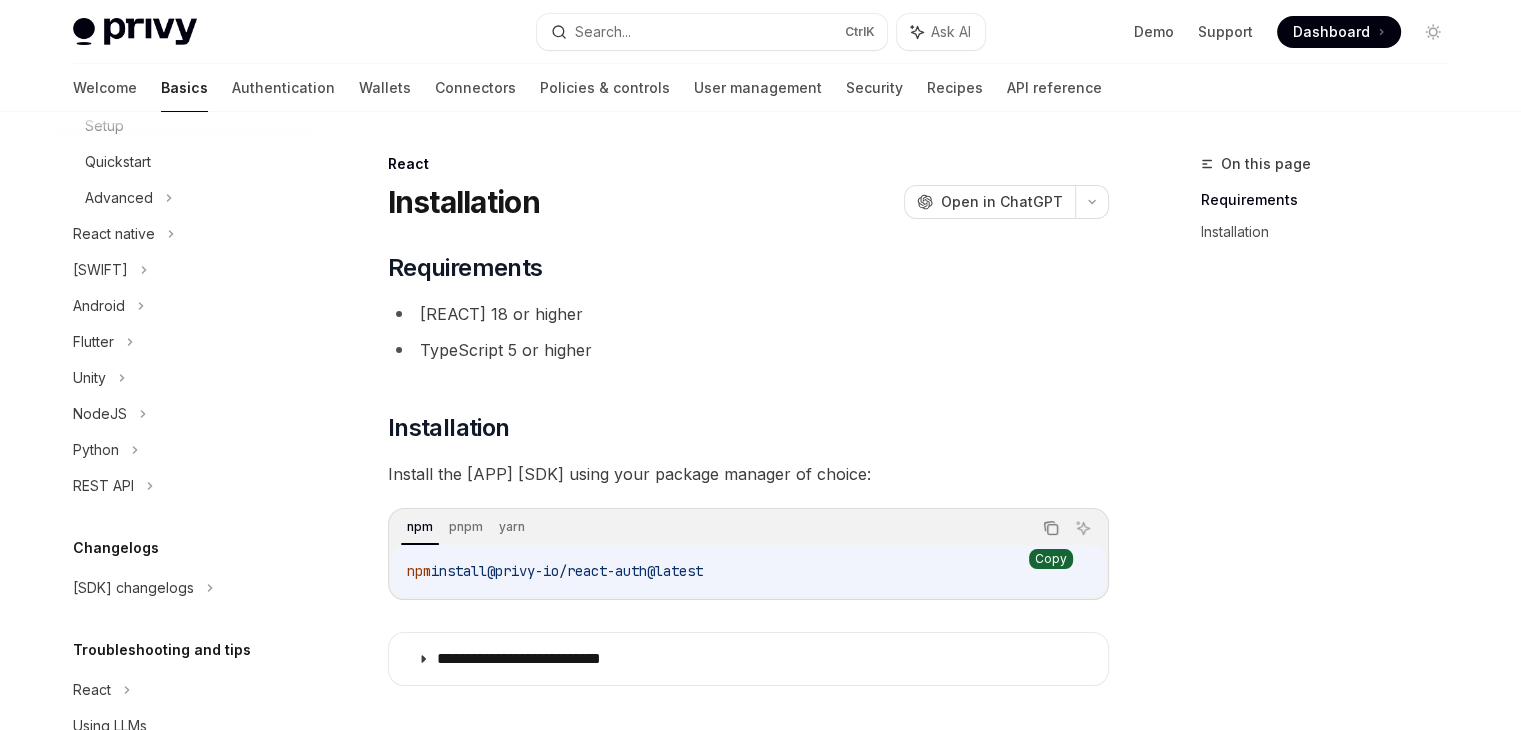 click 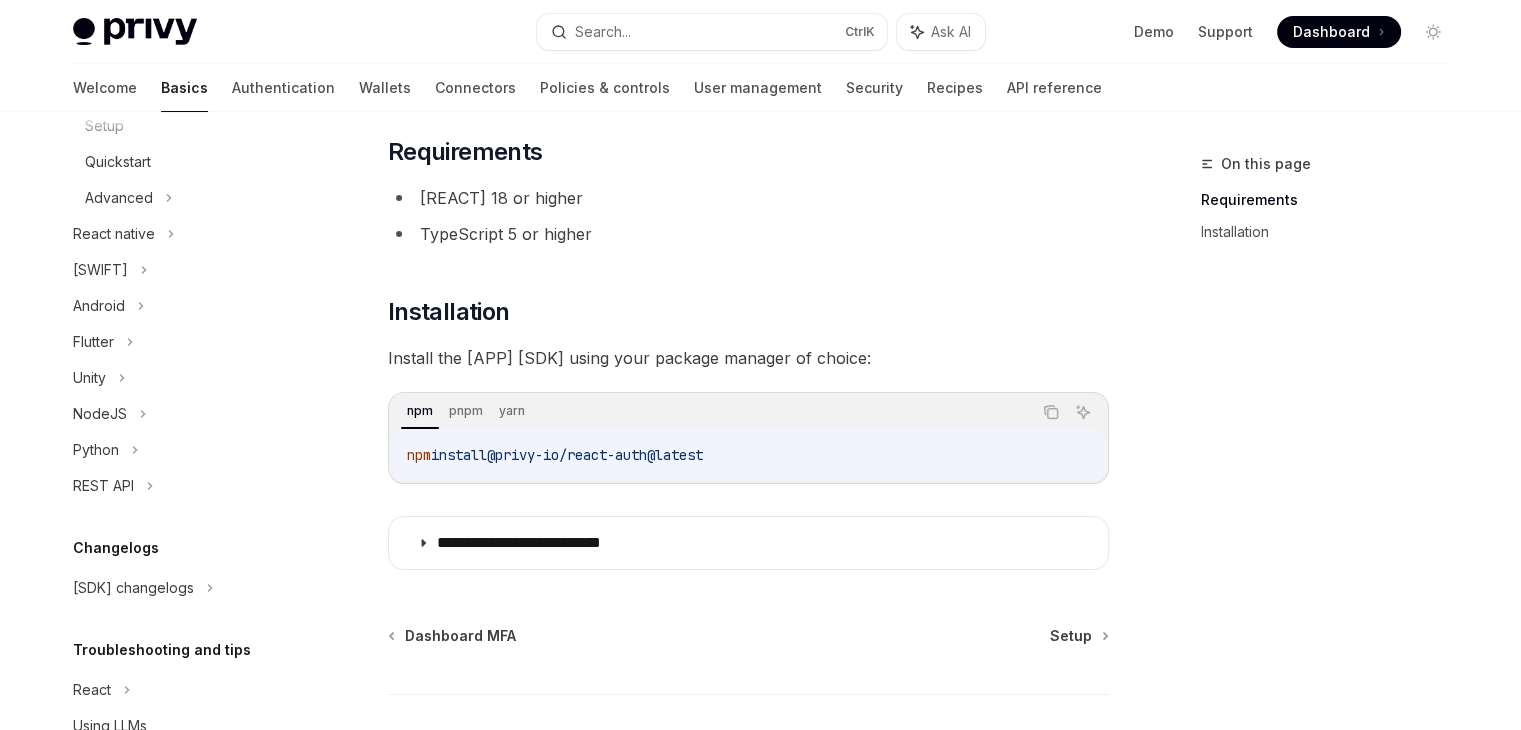 scroll, scrollTop: 252, scrollLeft: 0, axis: vertical 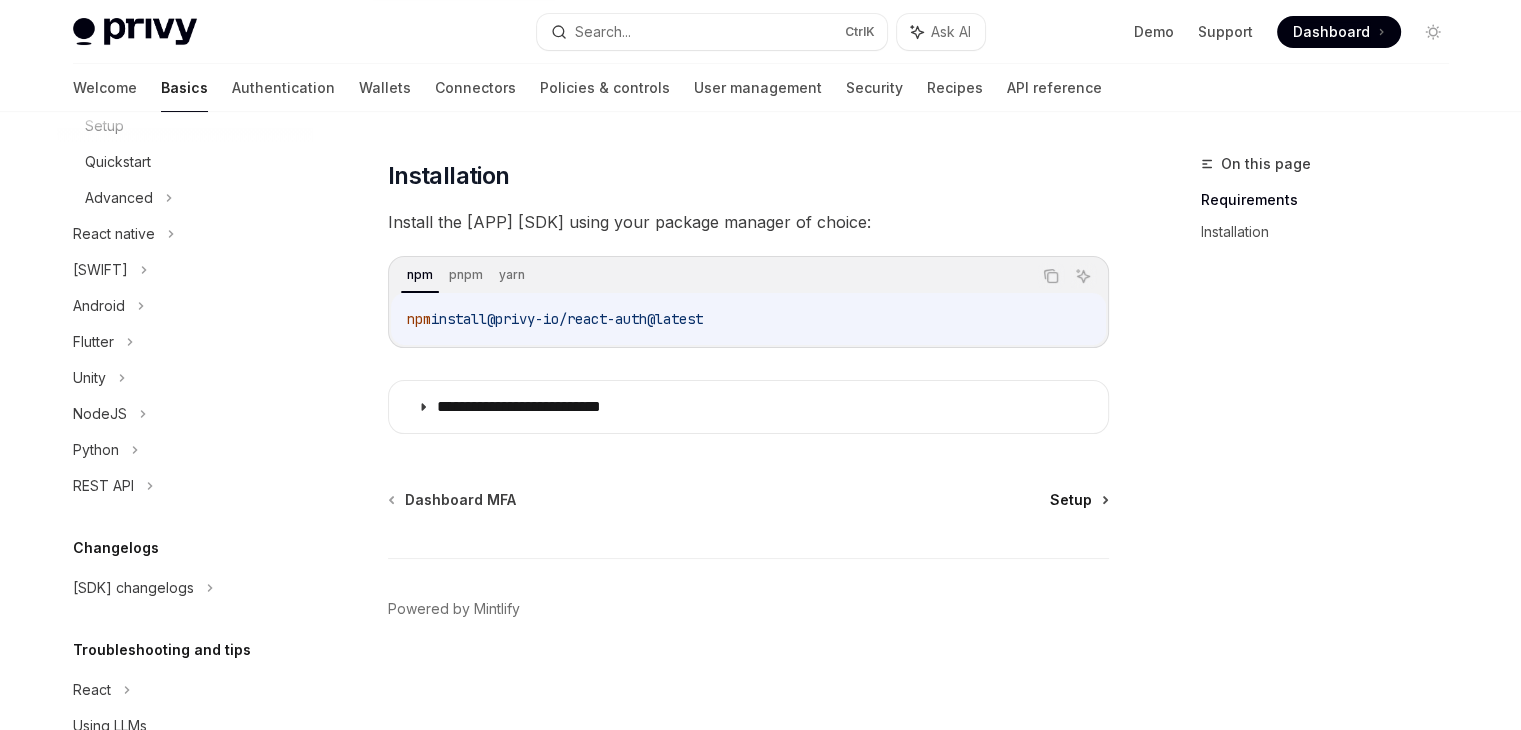 click on "Setup" at bounding box center (1071, 500) 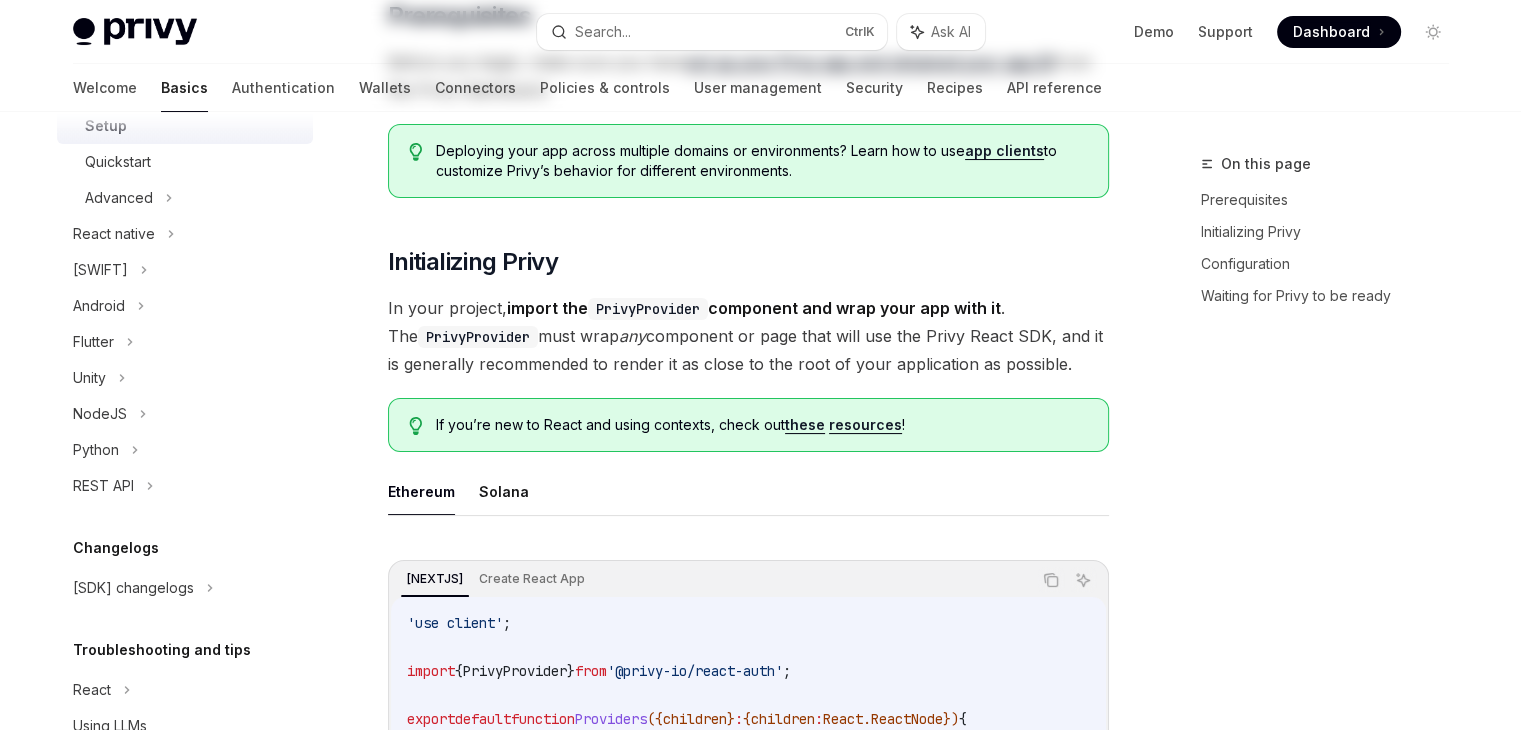 scroll, scrollTop: 0, scrollLeft: 0, axis: both 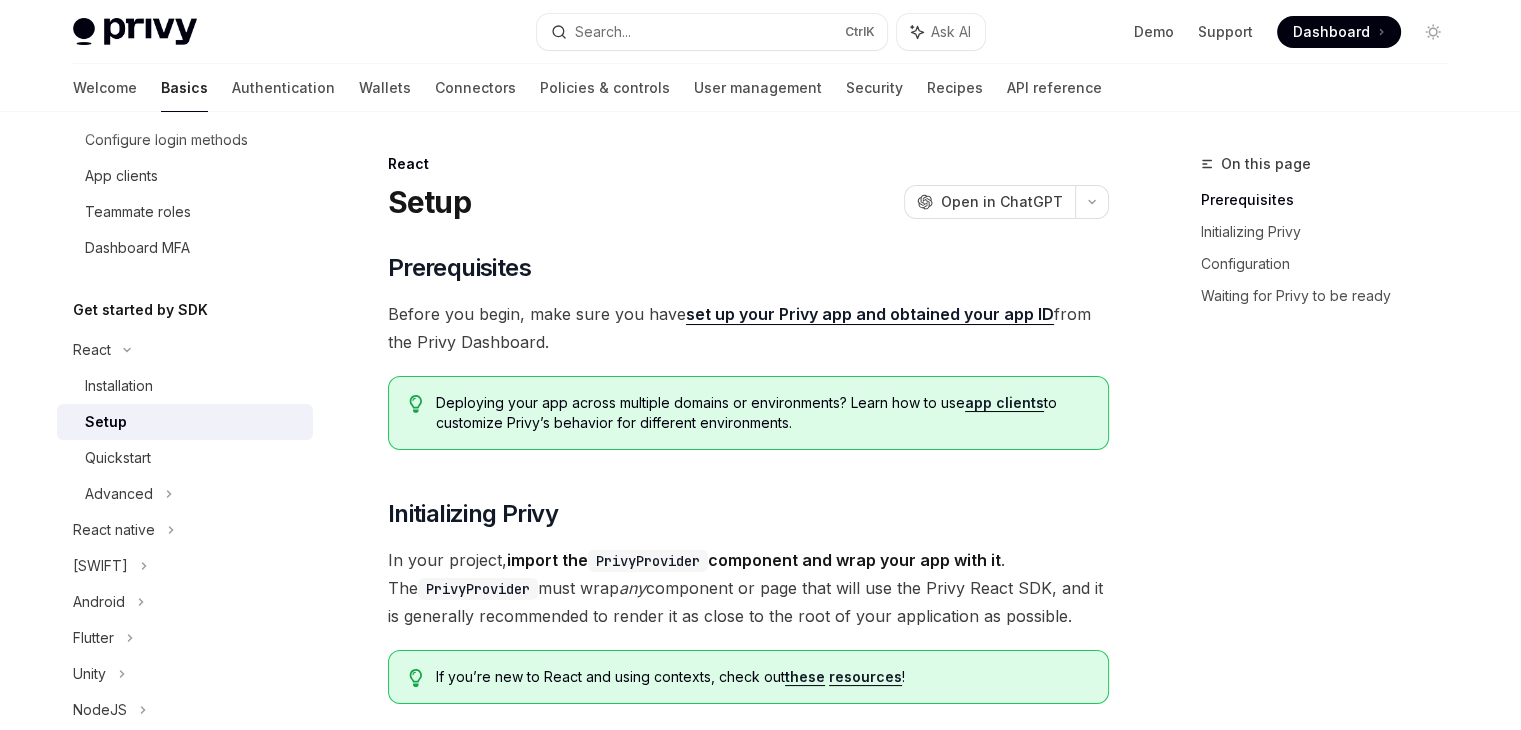 click on "​ Prerequisites
Before you begin, make sure you have  set up your Privy app and obtained your app ID  from the Privy Dashboard.
Deploying your app across multiple domains or environments? Learn how to use  app
clients  to customize Privy’s behavior for different
environments.
​ Initializing Privy
In your project,  import the  PrivyProvider  component and wrap your app with it .
The  PrivyProvider  must wrap  any  component or page that will use the Privy React SDK, and it is generally recommended to render it as close to the root of your application as possible.
If you’re new to React and using contexts, check out
these
resources !
Ethereum   Solana NextJS Create React App Copy Ask AI 'use client' ;
import  { PrivyProvider }  from  '@privy-io/react-auth' ;
export  default  function  Providers ({ children } :  { children :  React . ReactNode })  {
return  (
< PrivyProvider
appId = "your-privy-app-id"
clientId = "your-app-client-id"
config = { {" at bounding box center [748, 1698] 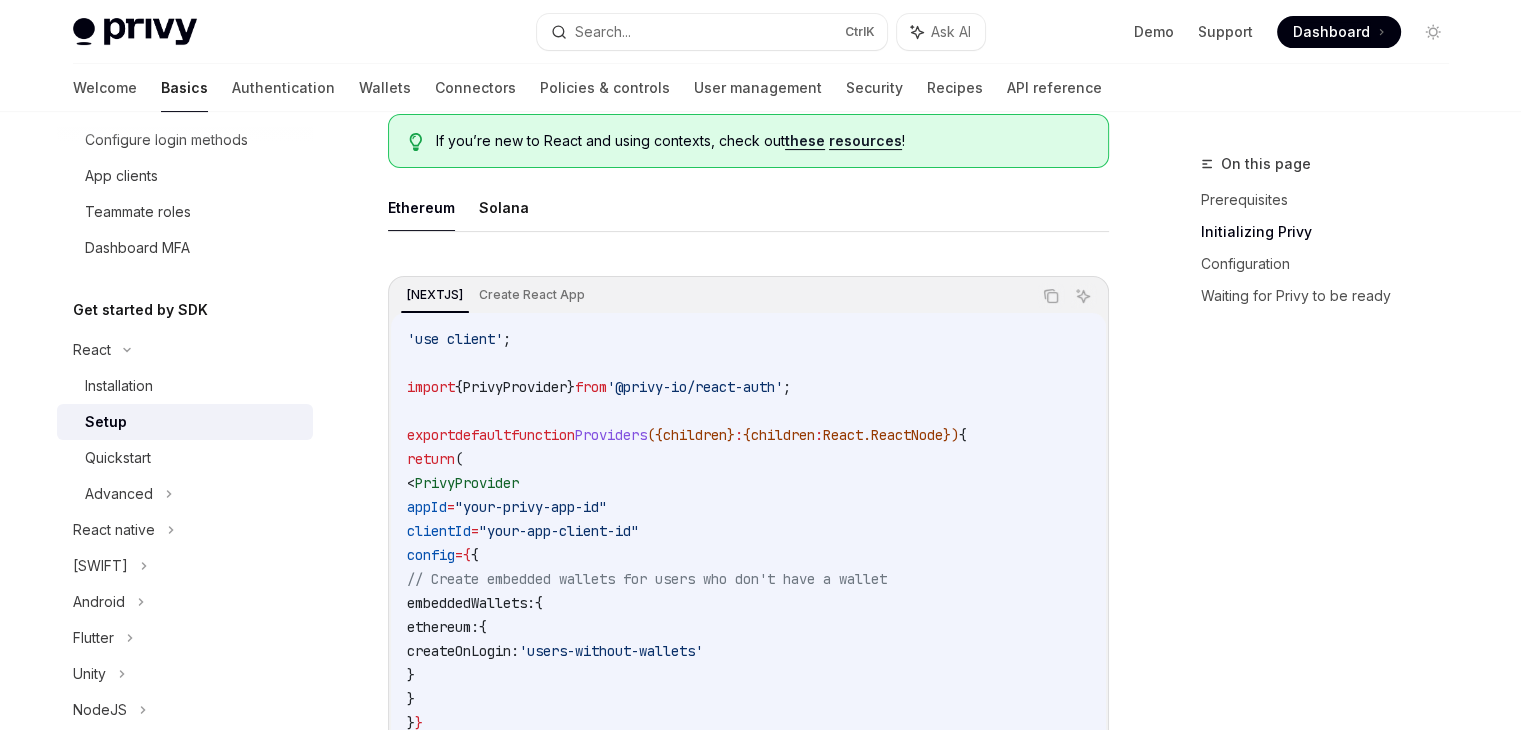 scroll, scrollTop: 536, scrollLeft: 0, axis: vertical 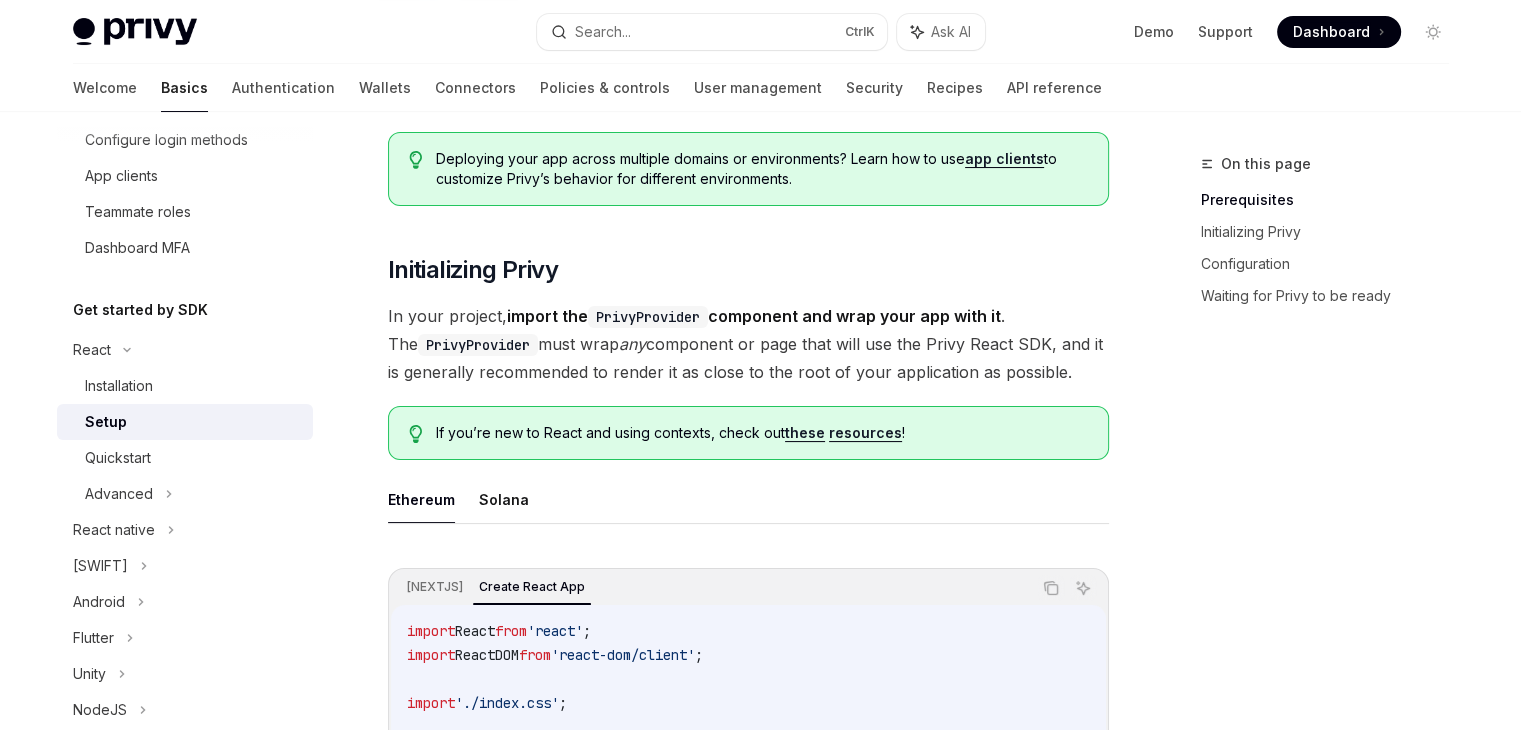 click on "import" at bounding box center [431, 631] 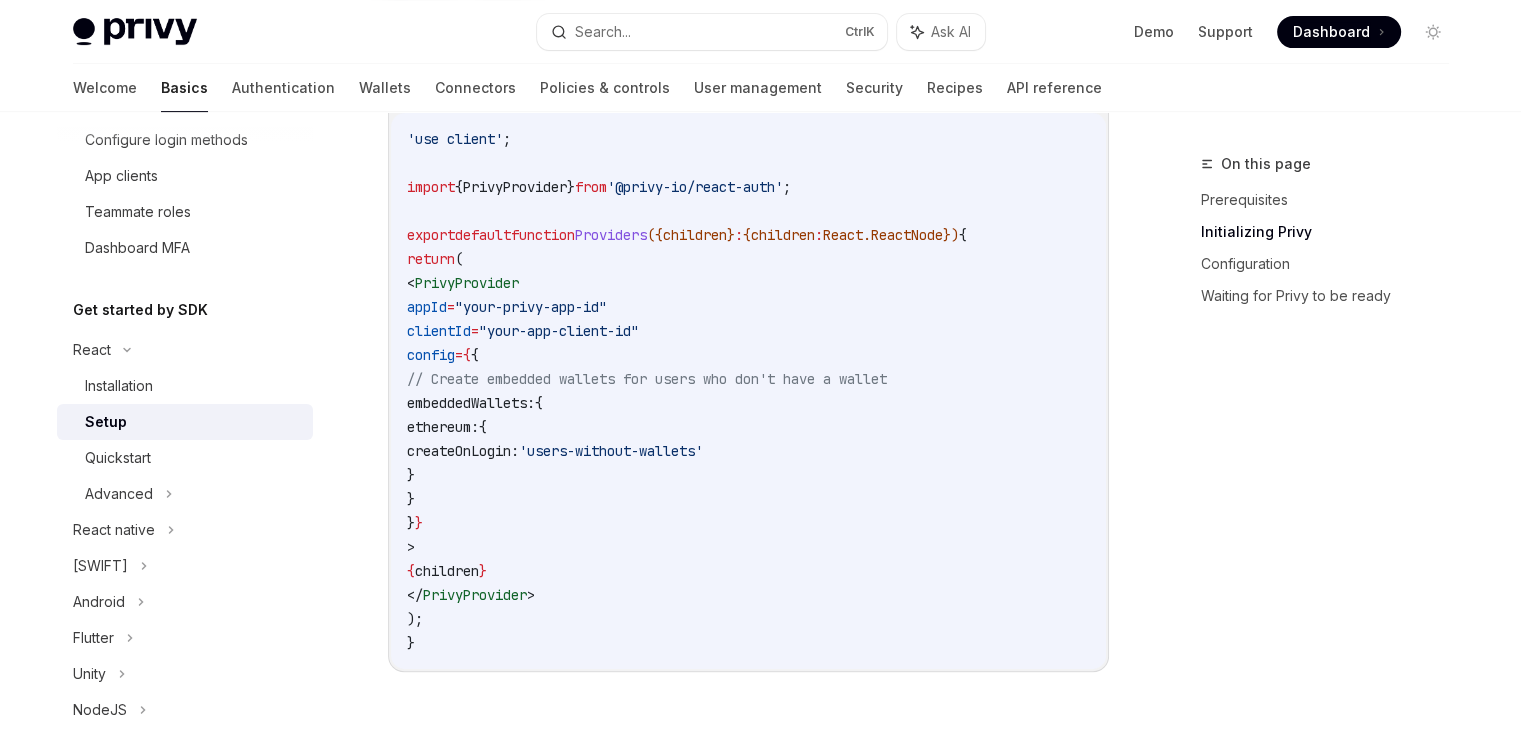 scroll, scrollTop: 716, scrollLeft: 0, axis: vertical 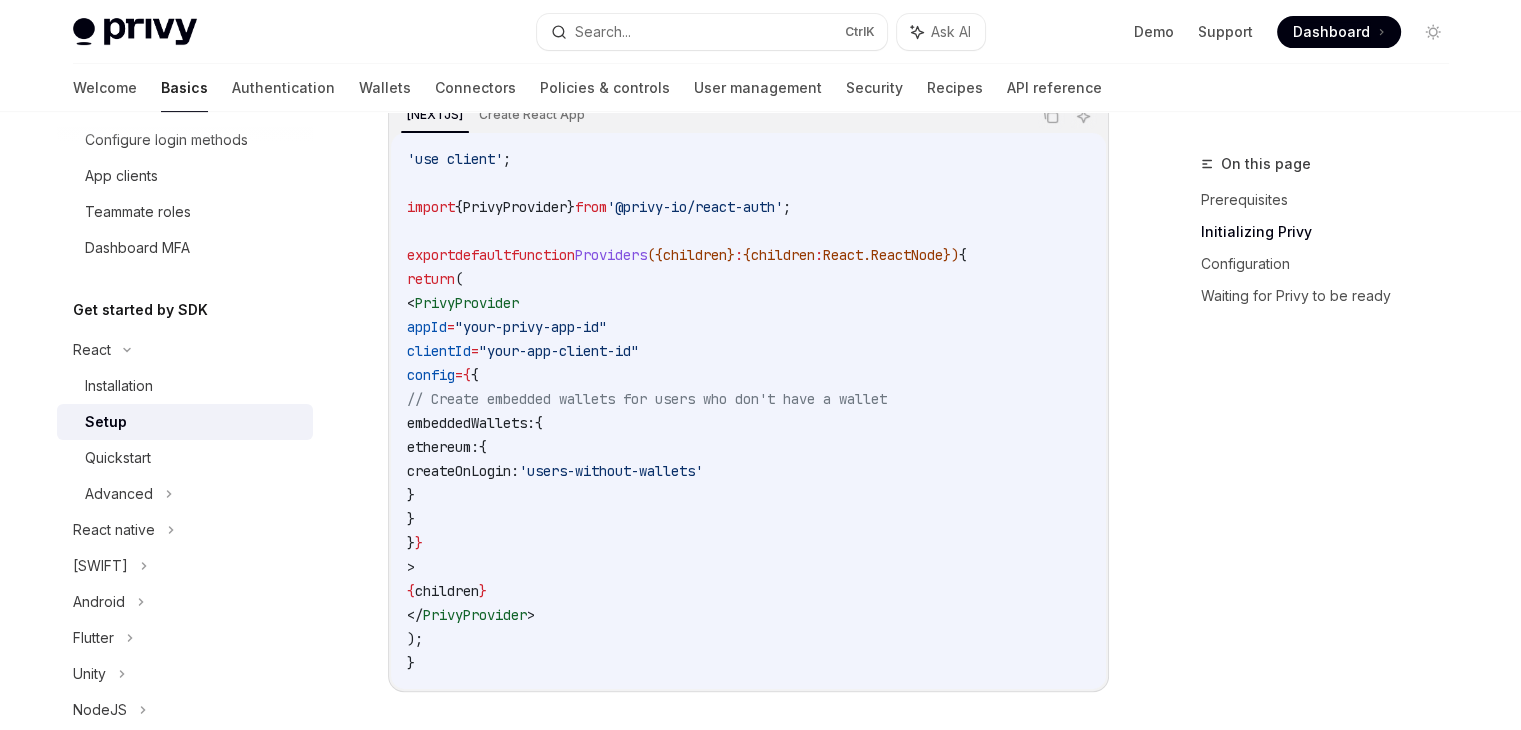 click on "NextJS Create React App Copy Ask AI" at bounding box center (748, 116) 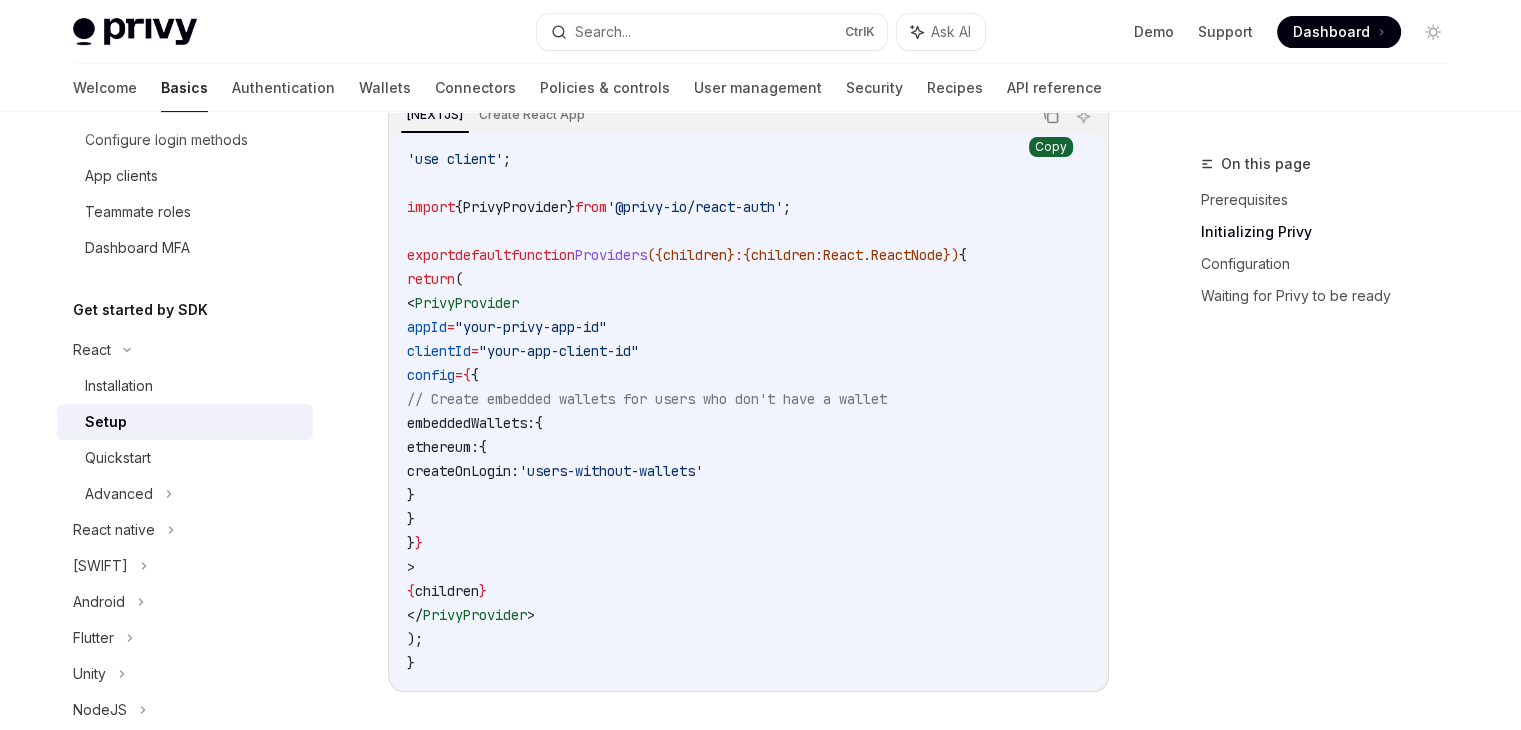 click at bounding box center (1051, 116) 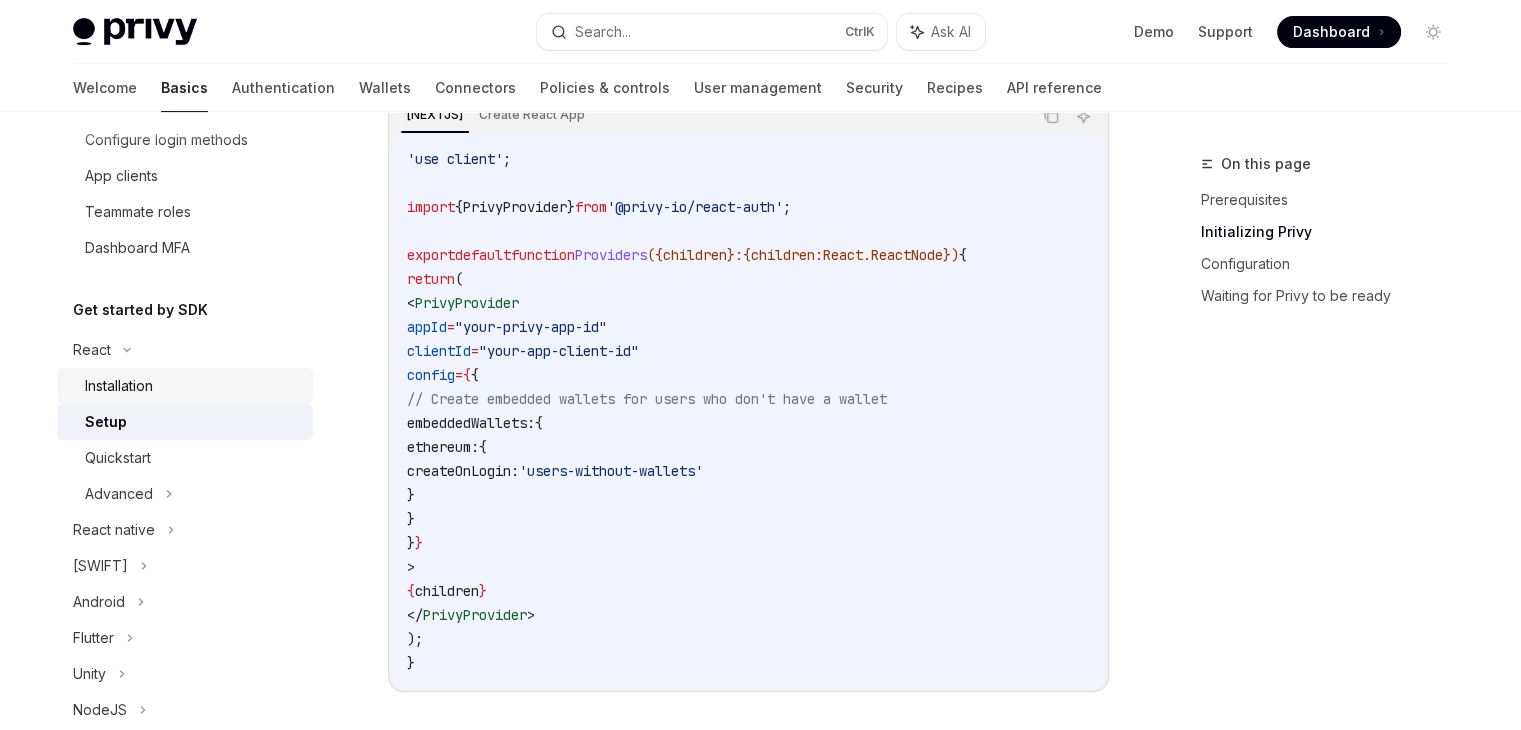click on "Installation" at bounding box center (119, 386) 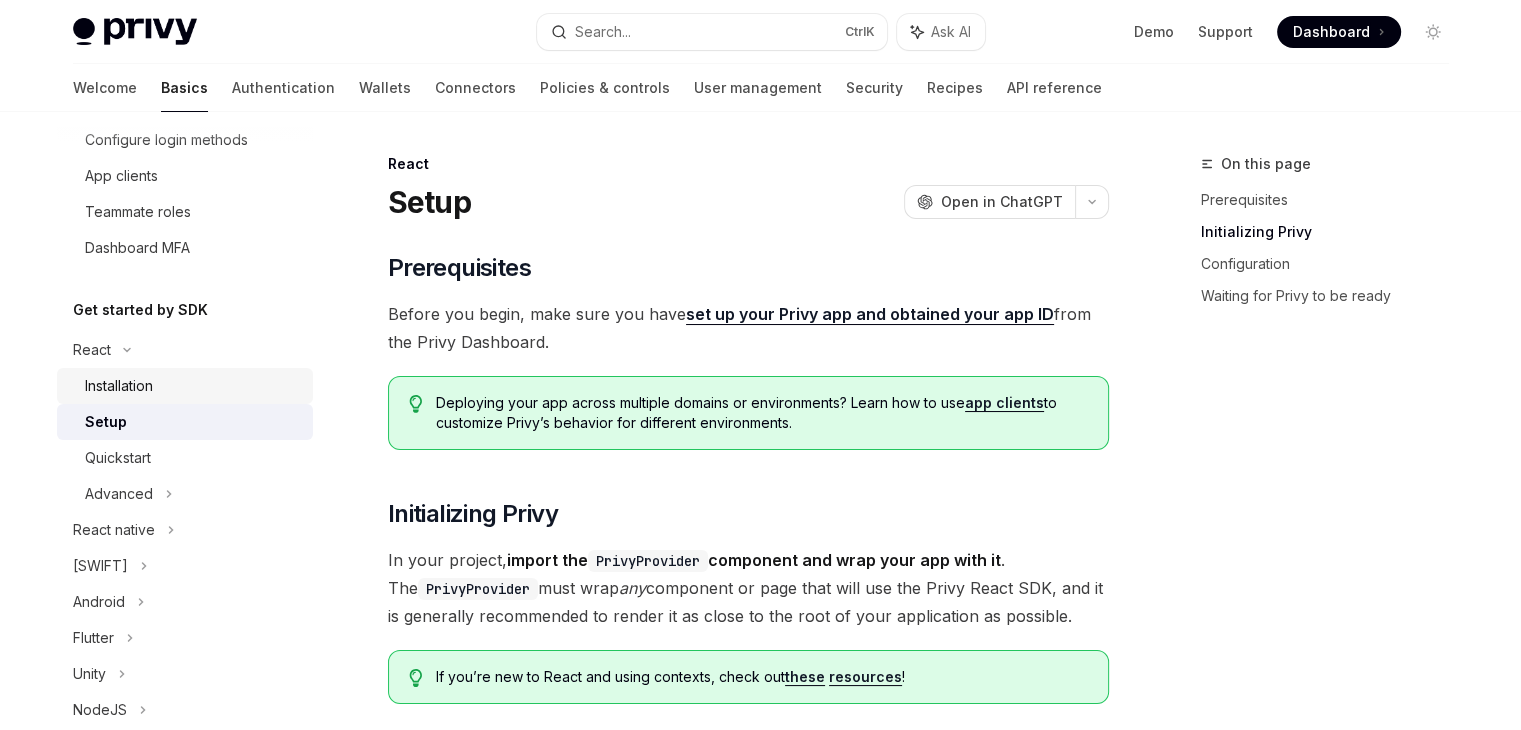 type on "*" 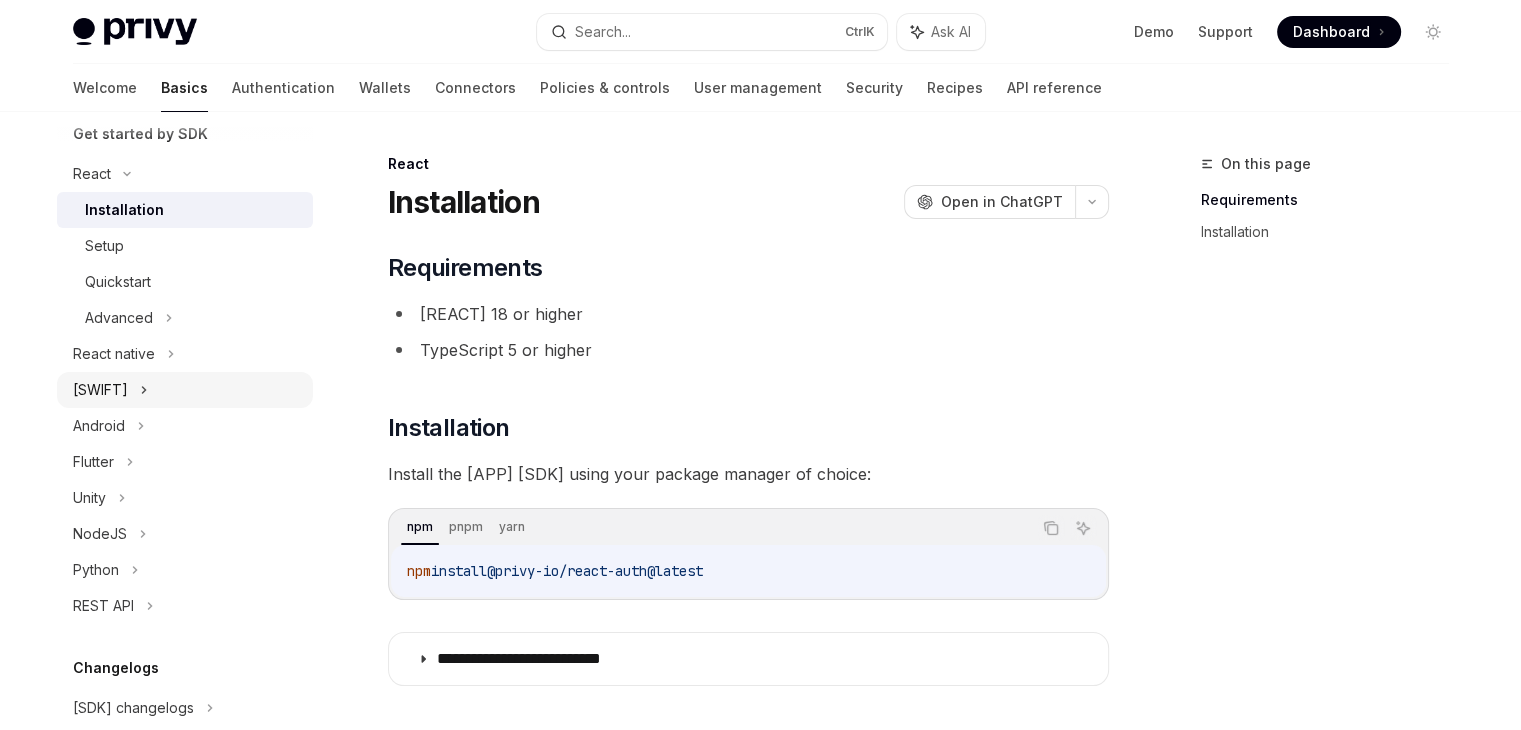 scroll, scrollTop: 452, scrollLeft: 0, axis: vertical 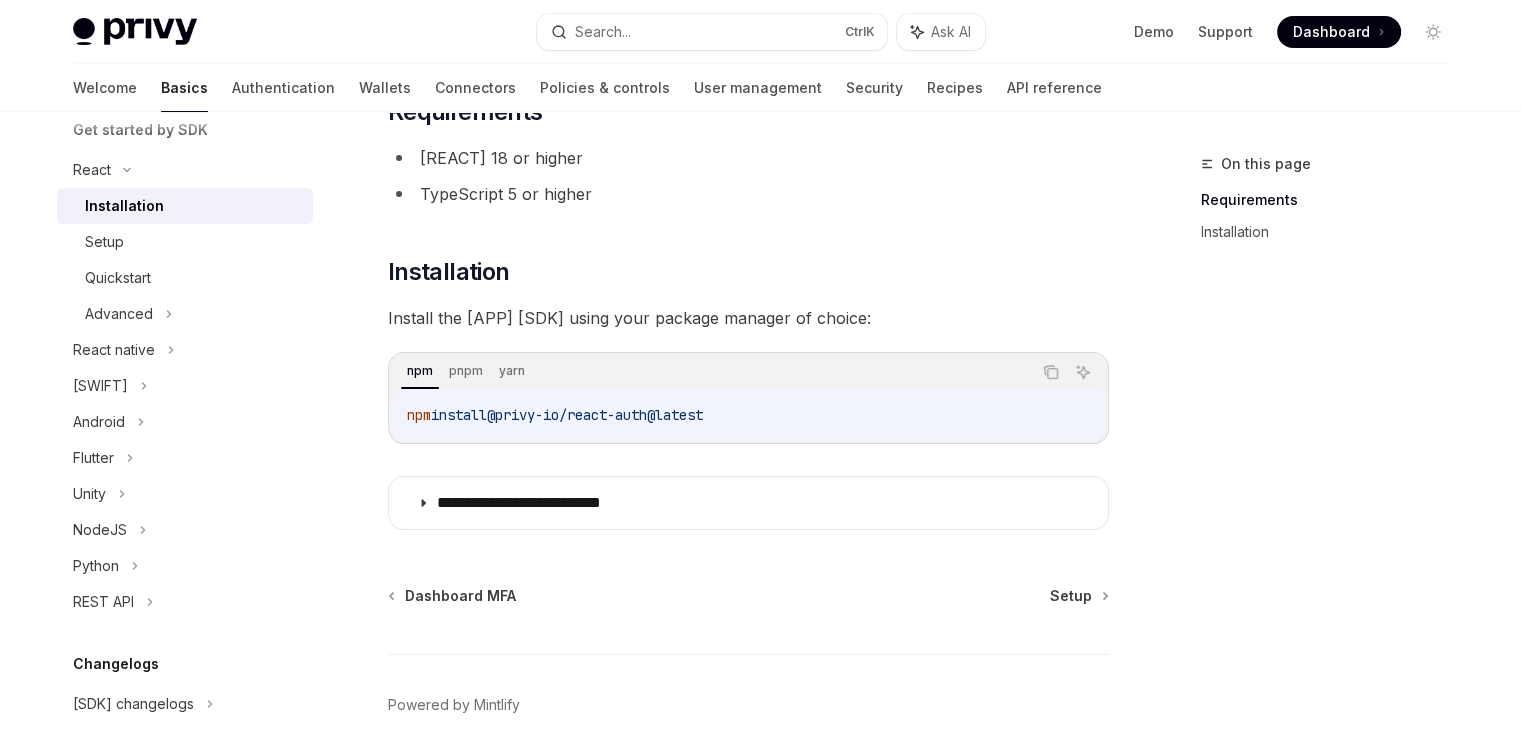 click on "@privy-io/react-auth@latest" at bounding box center [595, 415] 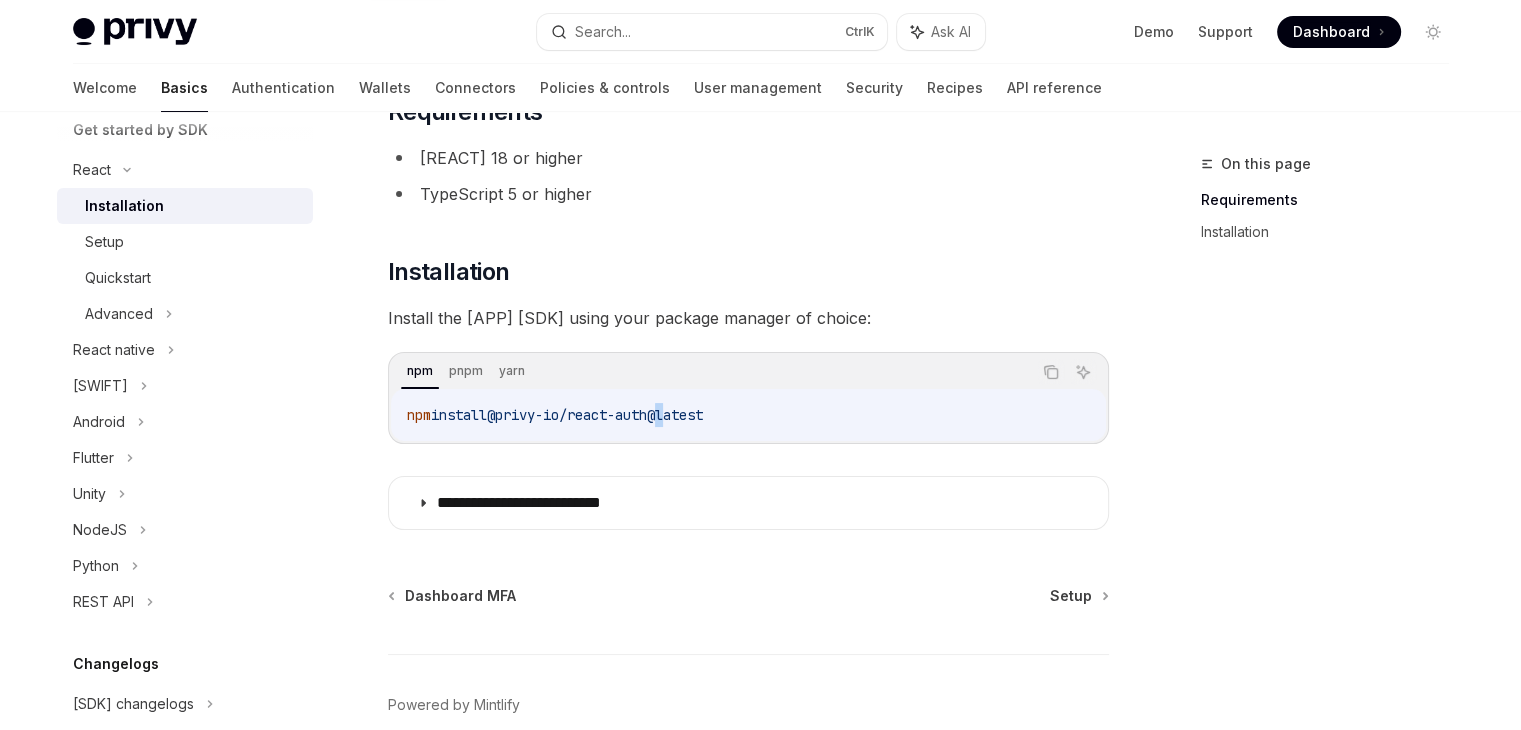 click on "@privy-io/react-auth@latest" at bounding box center (595, 415) 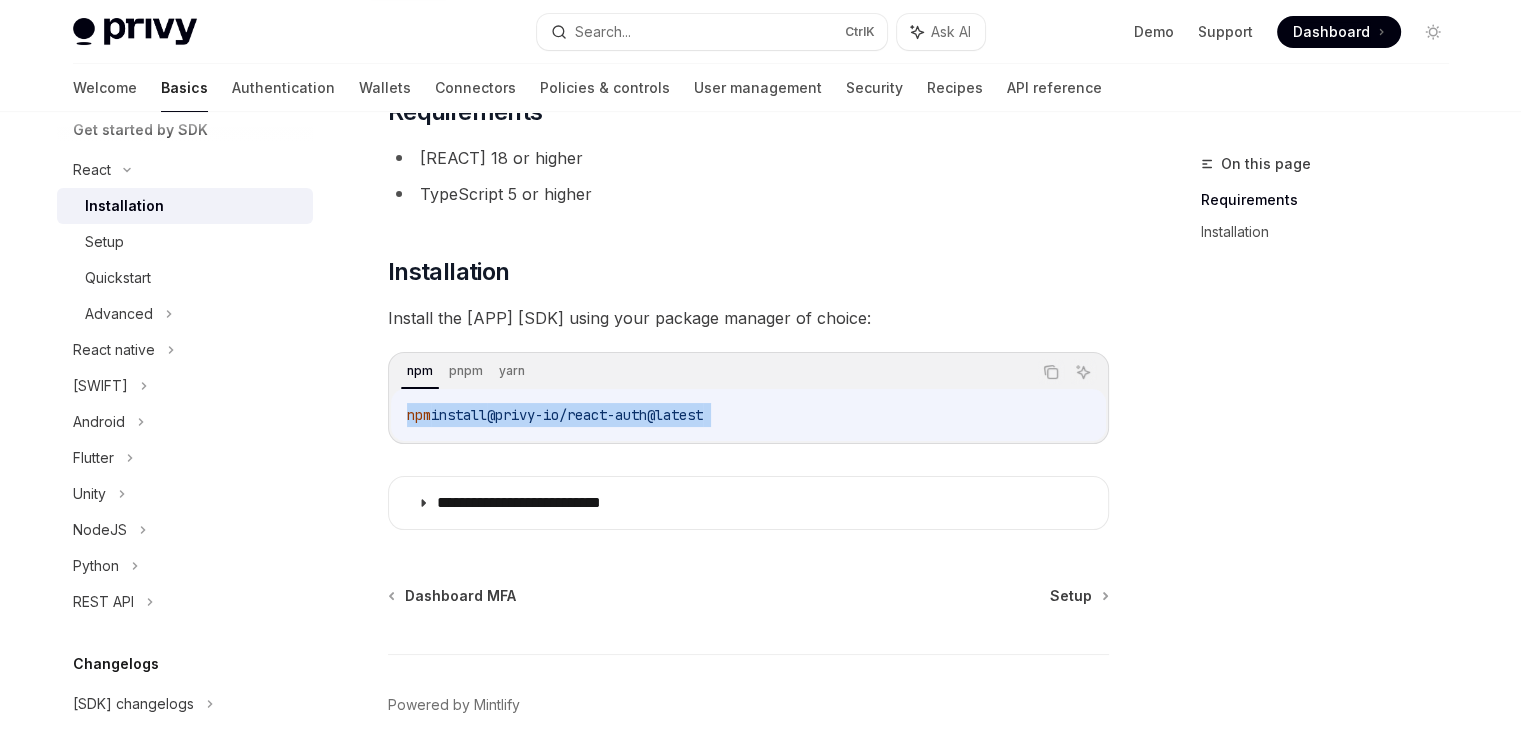 click on "@privy-io/react-auth@latest" at bounding box center (595, 415) 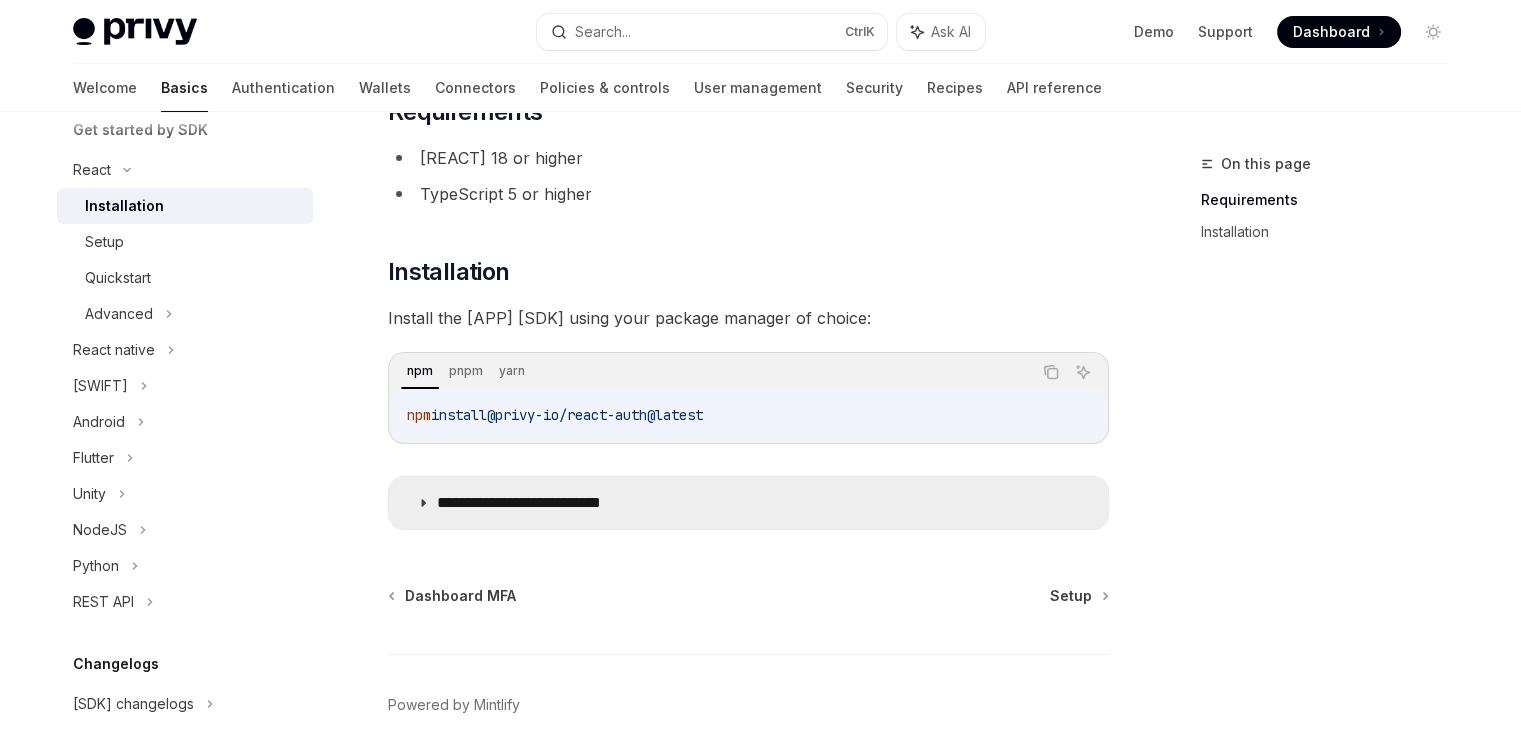 click on "**********" at bounding box center [748, 503] 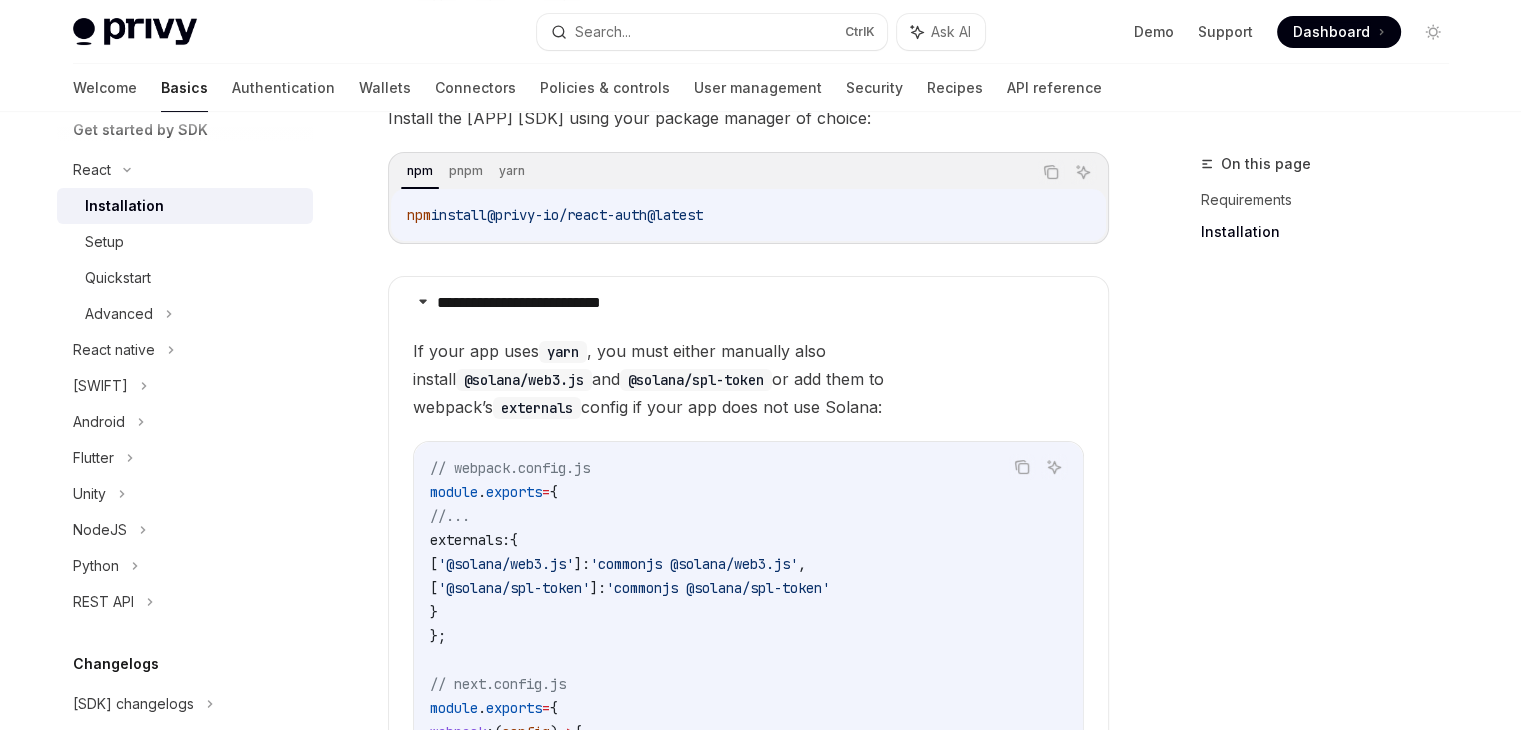 scroll, scrollTop: 420, scrollLeft: 0, axis: vertical 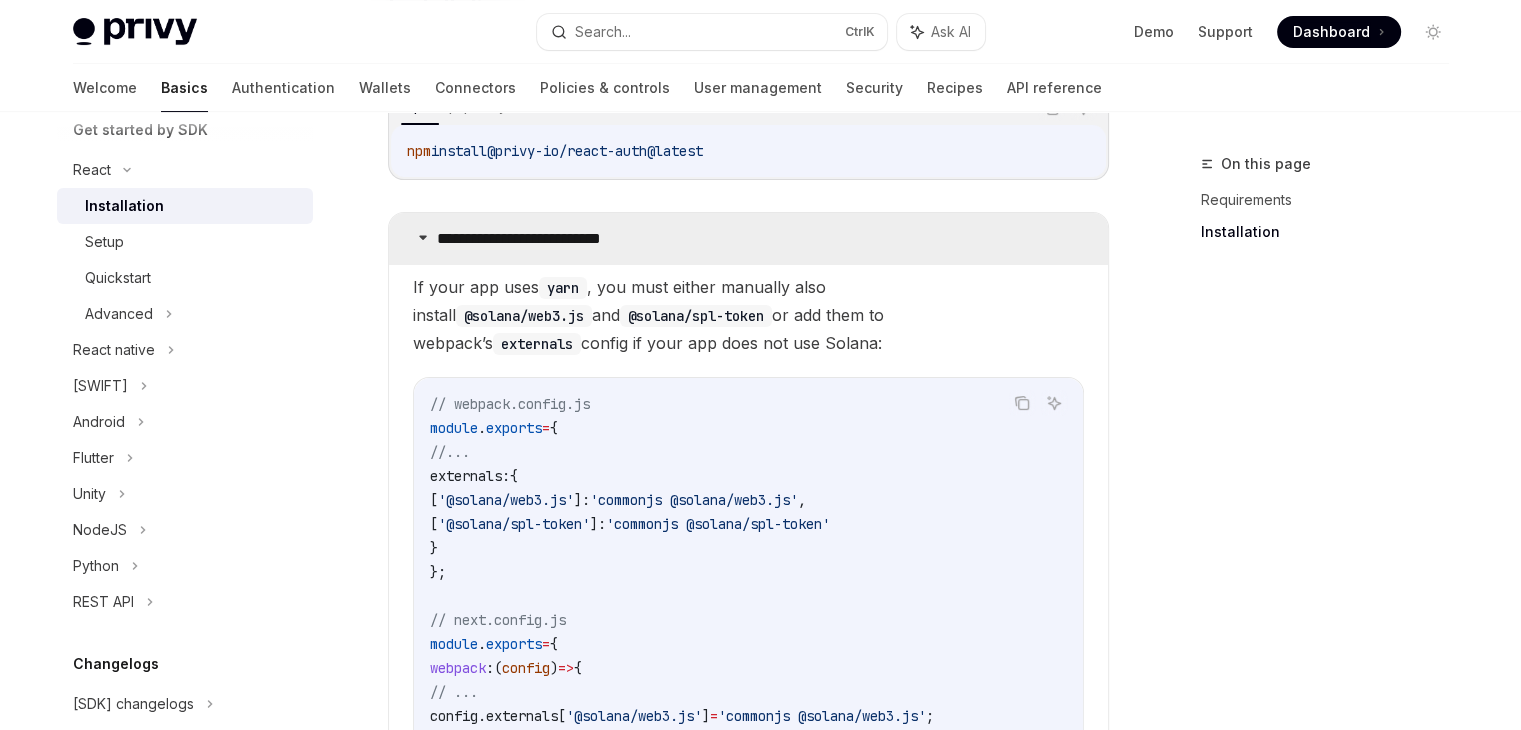 click on "**********" at bounding box center [748, 239] 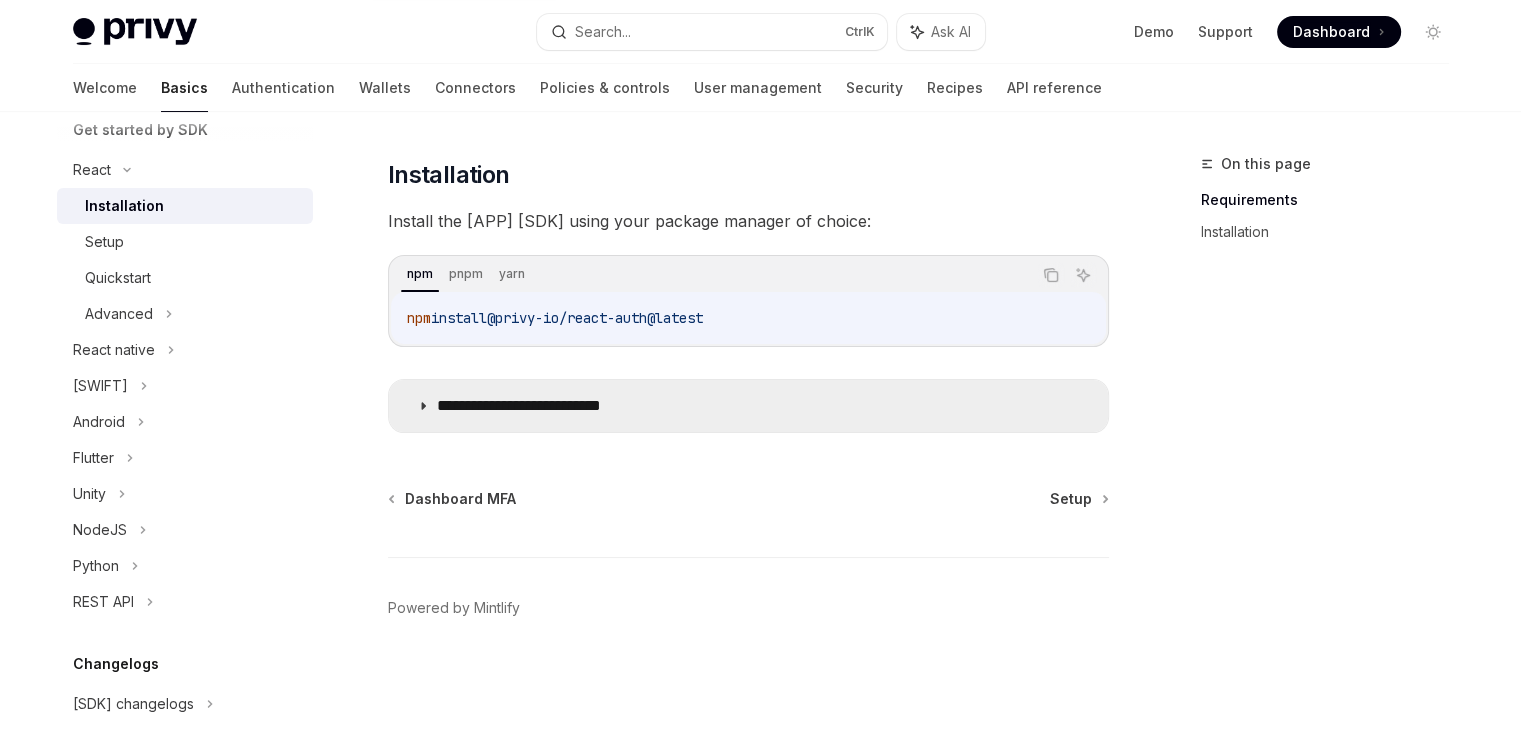 scroll, scrollTop: 252, scrollLeft: 0, axis: vertical 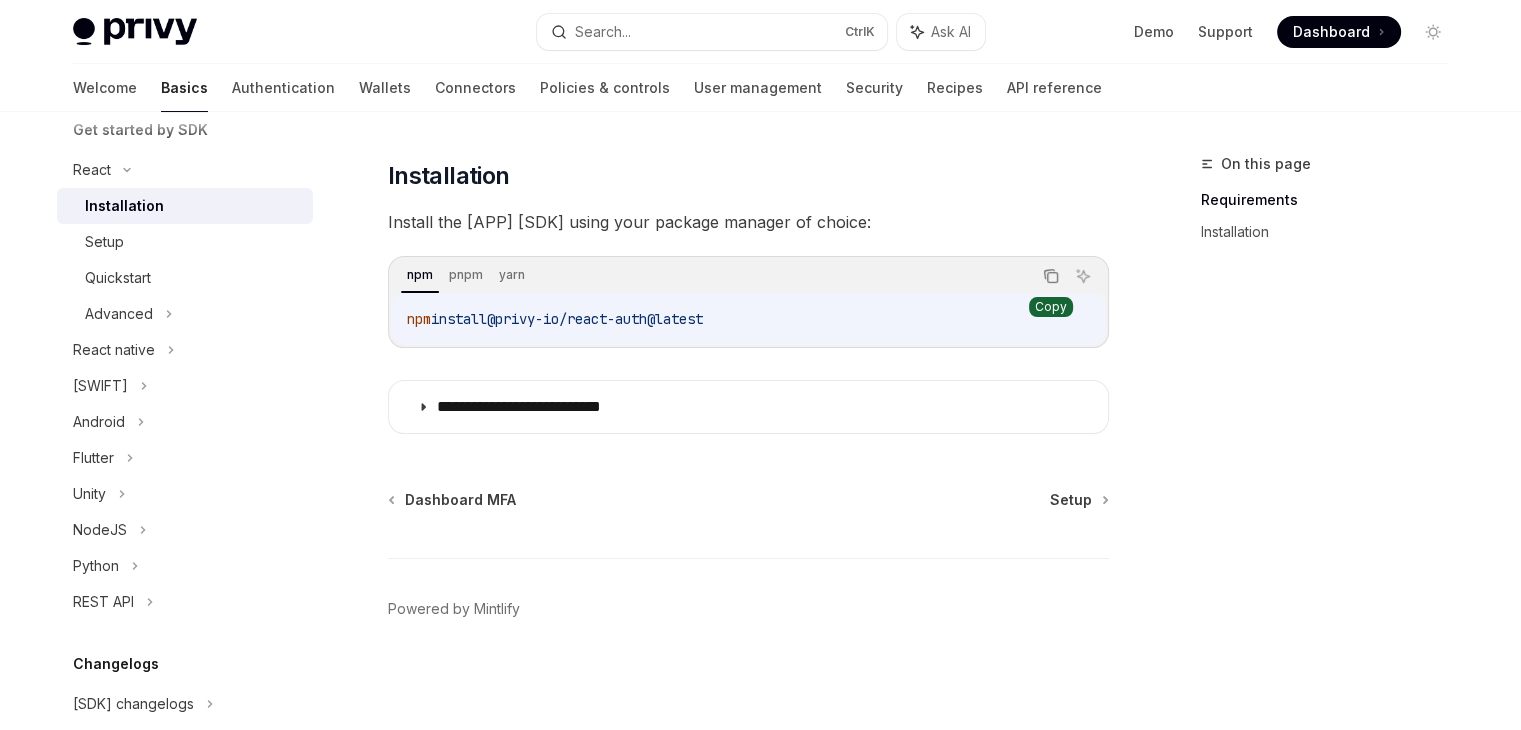 click 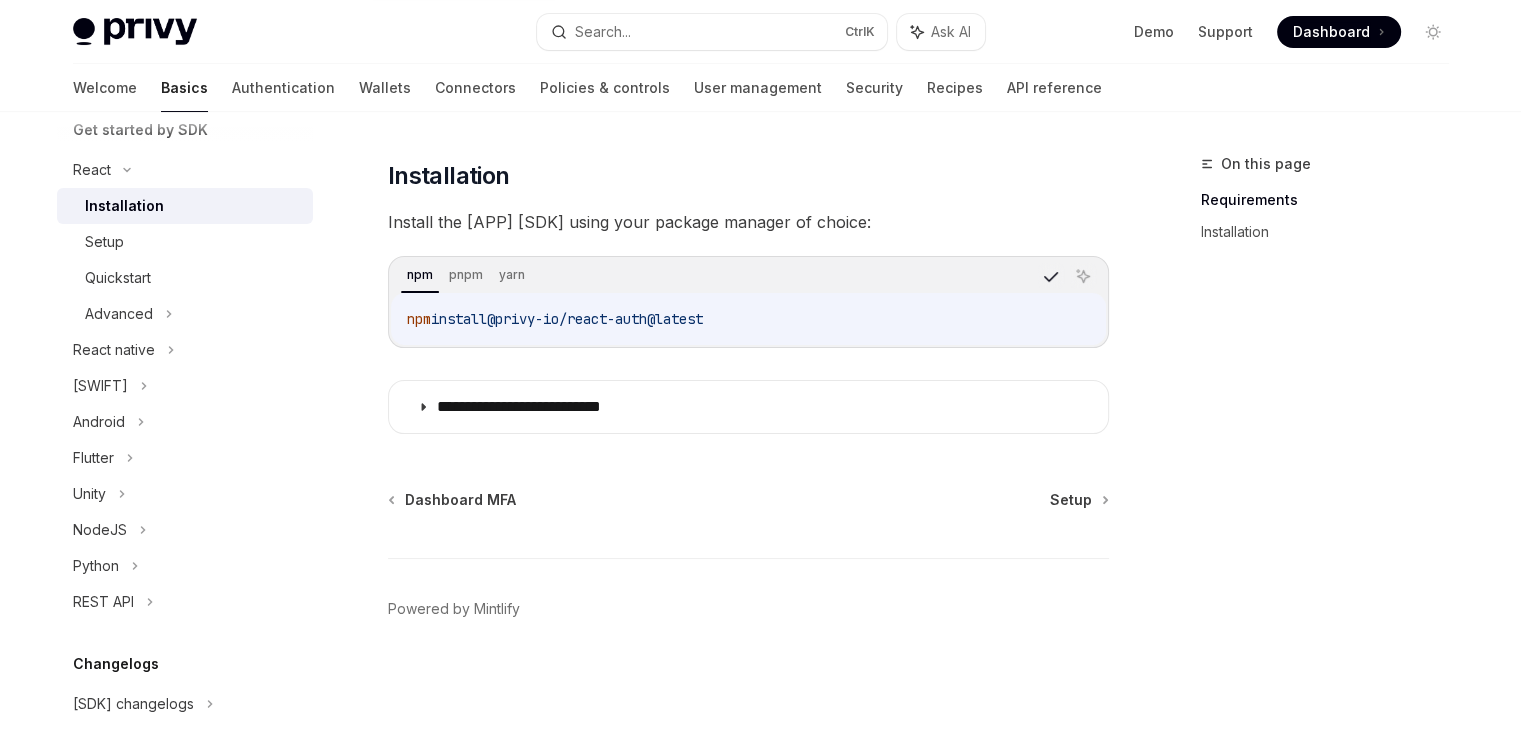 type 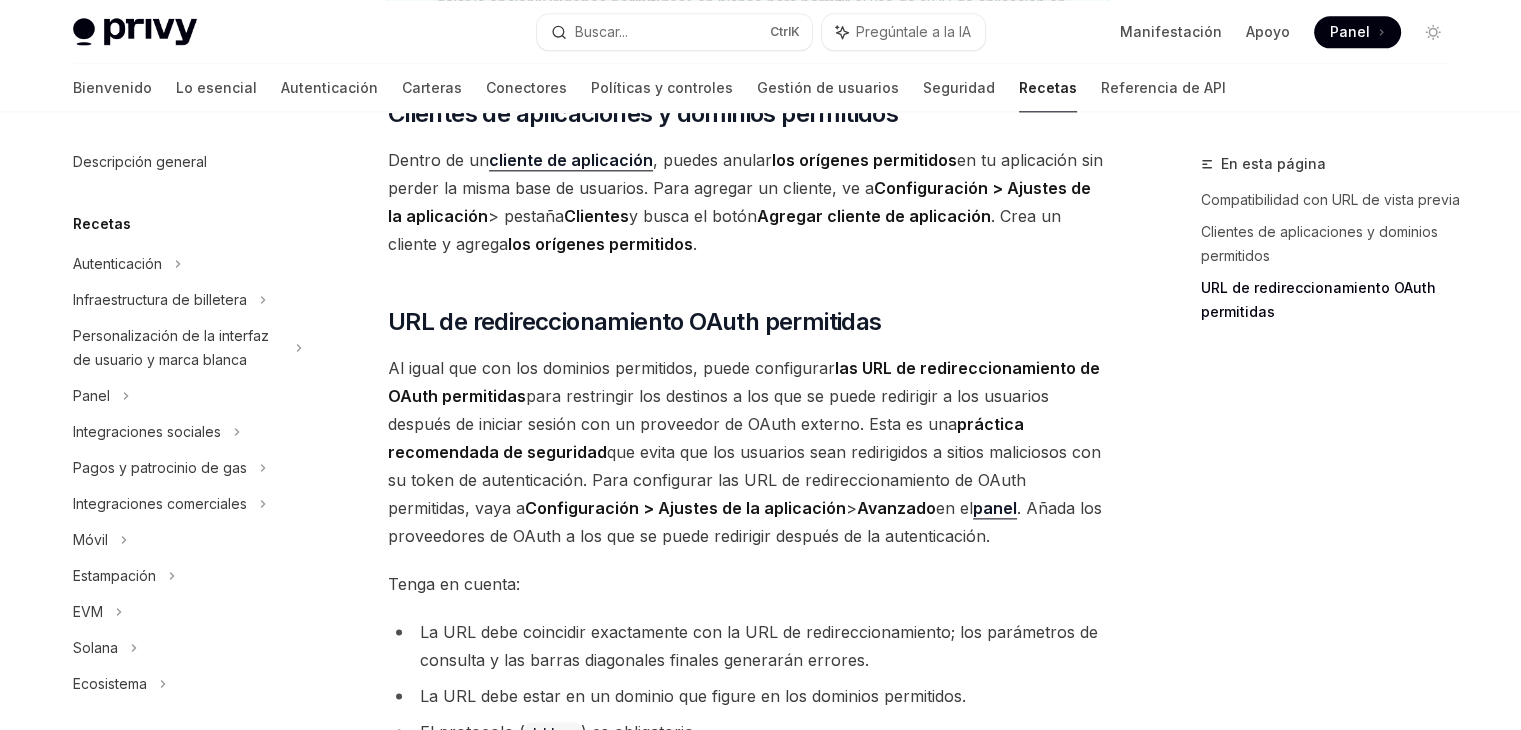 scroll, scrollTop: 2420, scrollLeft: 0, axis: vertical 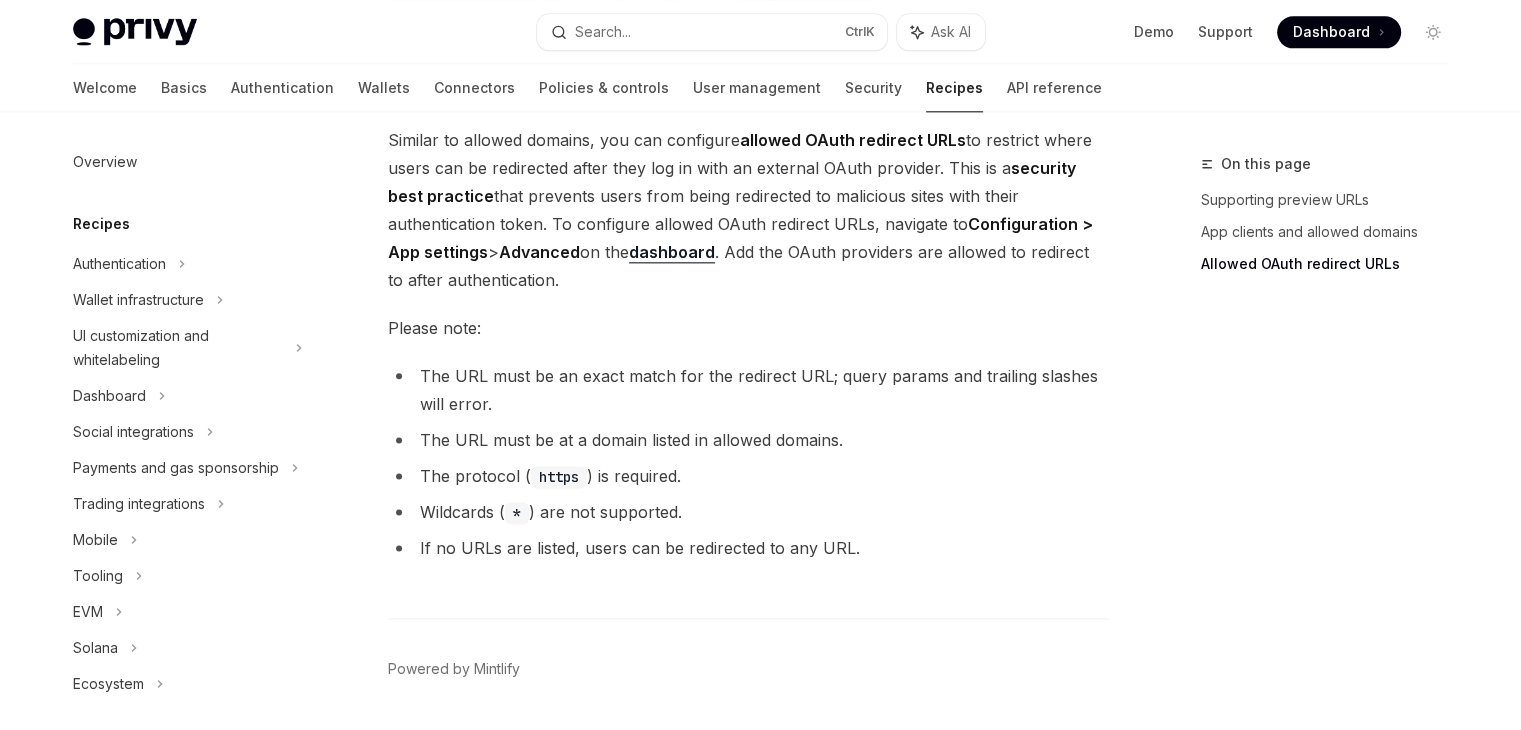 click on "Configuration > App settings" at bounding box center (740, 238) 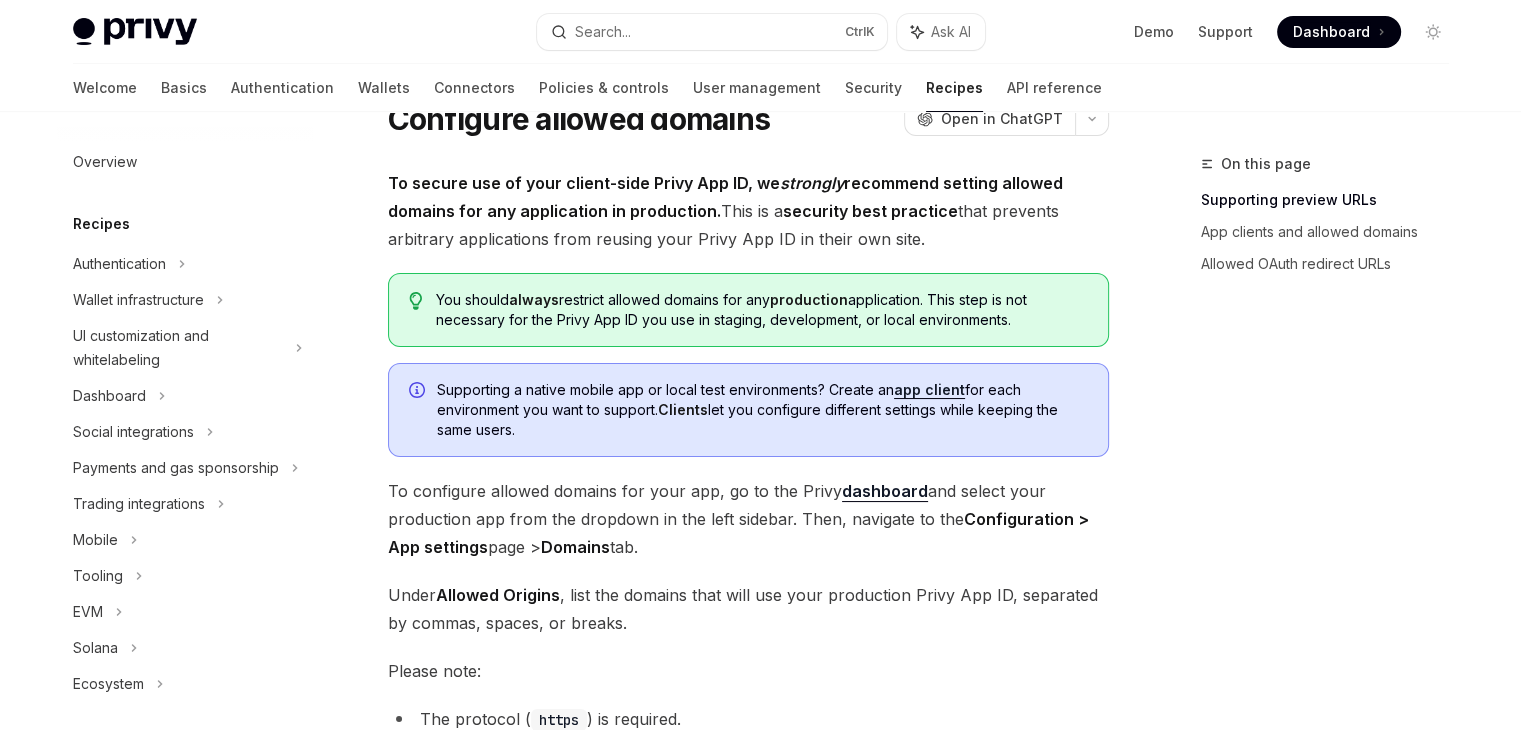 scroll, scrollTop: 0, scrollLeft: 0, axis: both 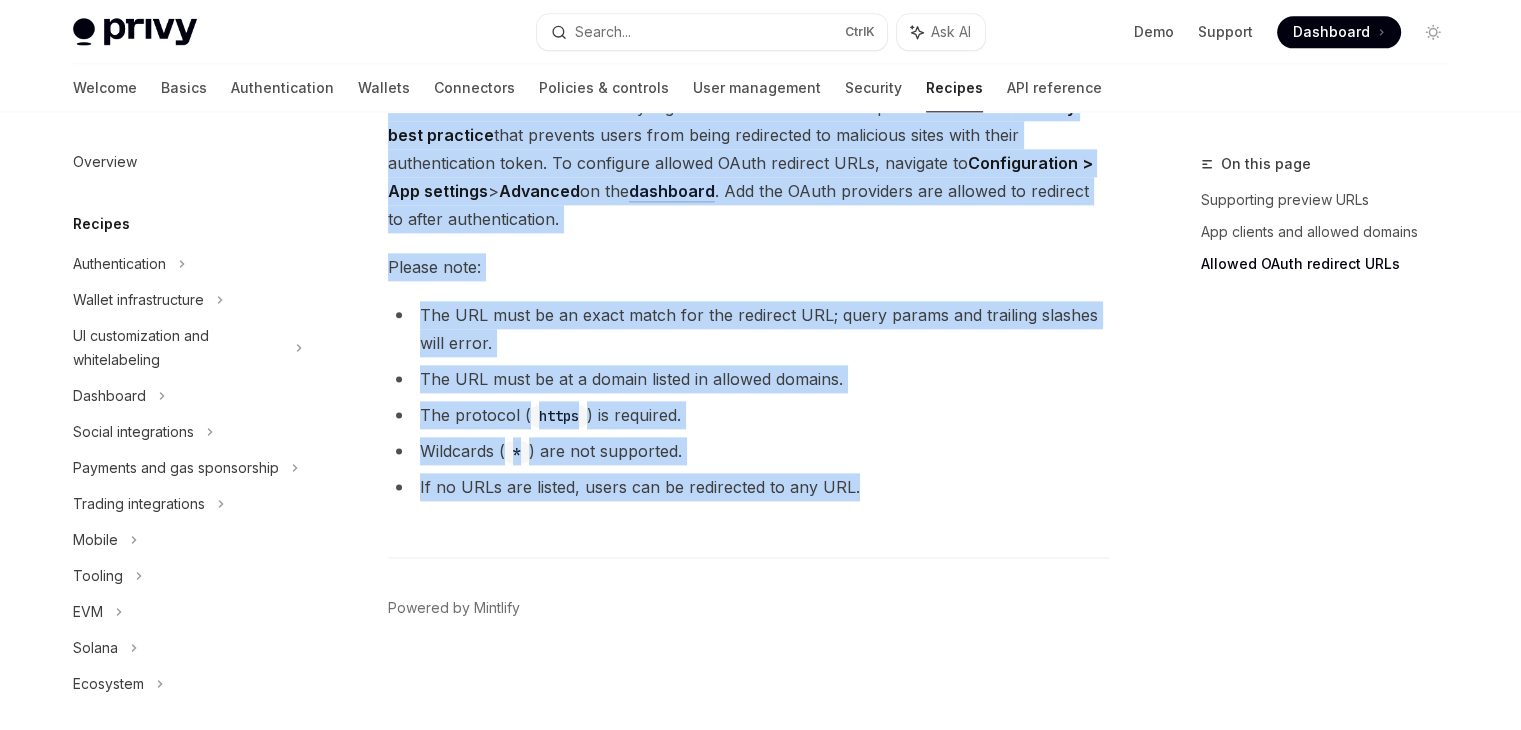 drag, startPoint x: 395, startPoint y: 165, endPoint x: 887, endPoint y: 478, distance: 583.1235 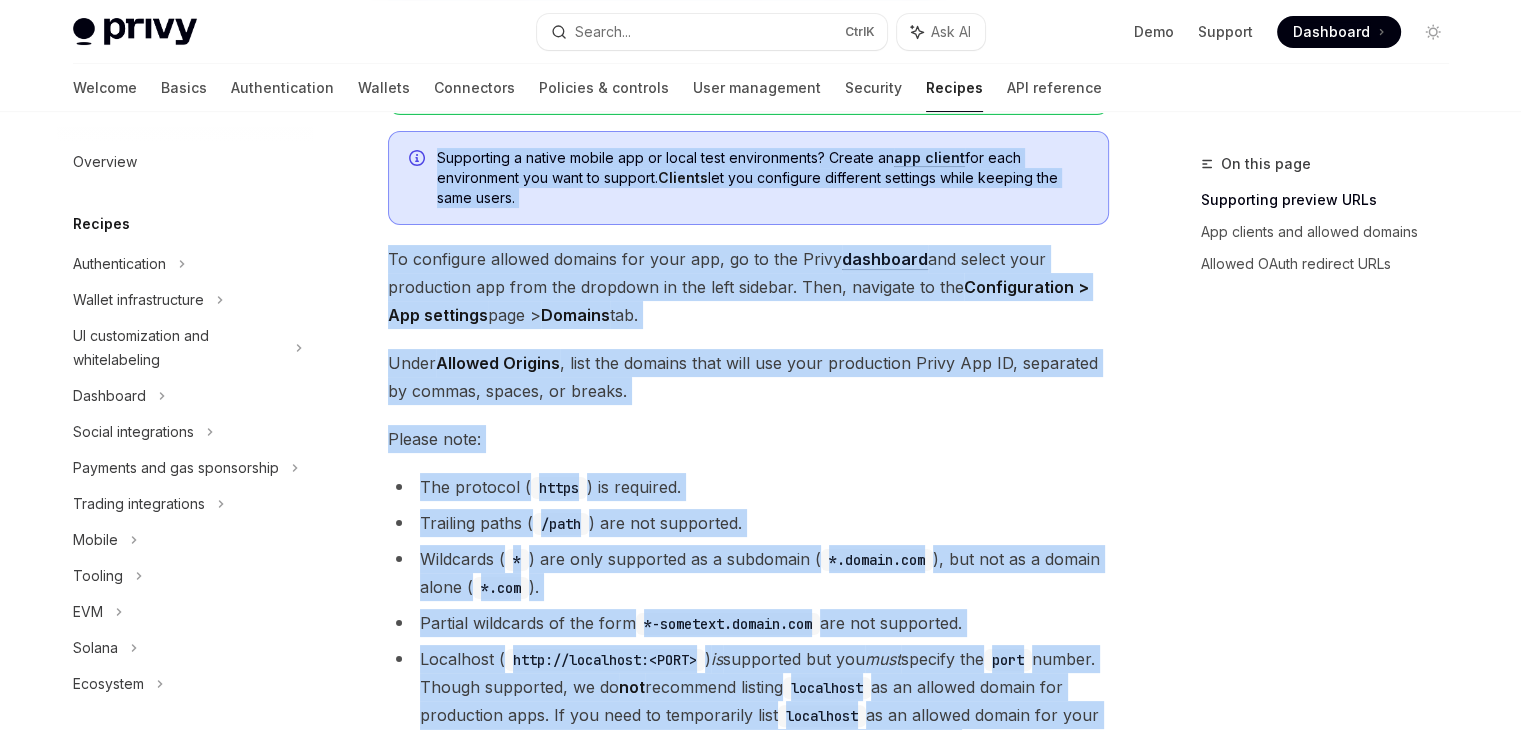 scroll, scrollTop: 0, scrollLeft: 0, axis: both 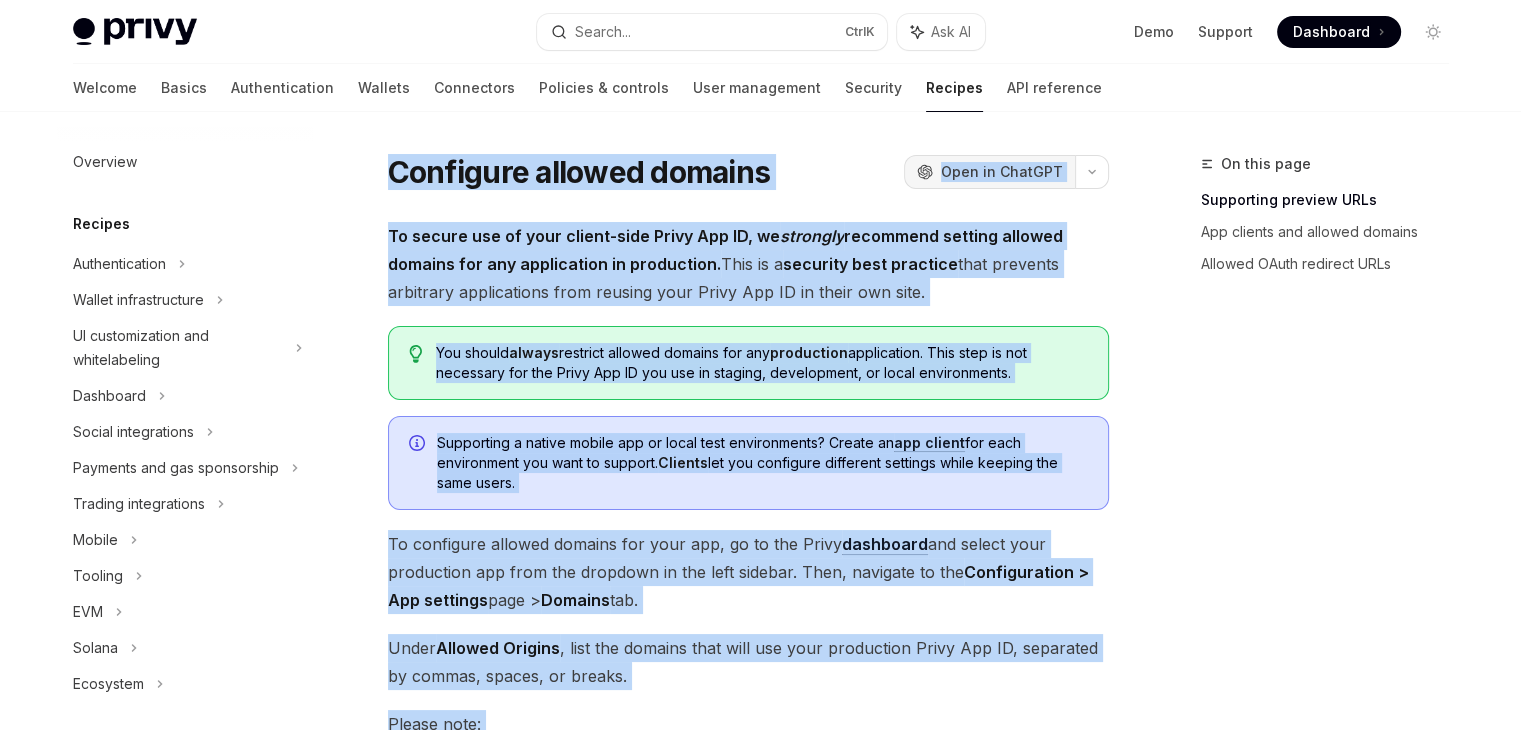 click on "Open in ChatGPT" at bounding box center [1002, 172] 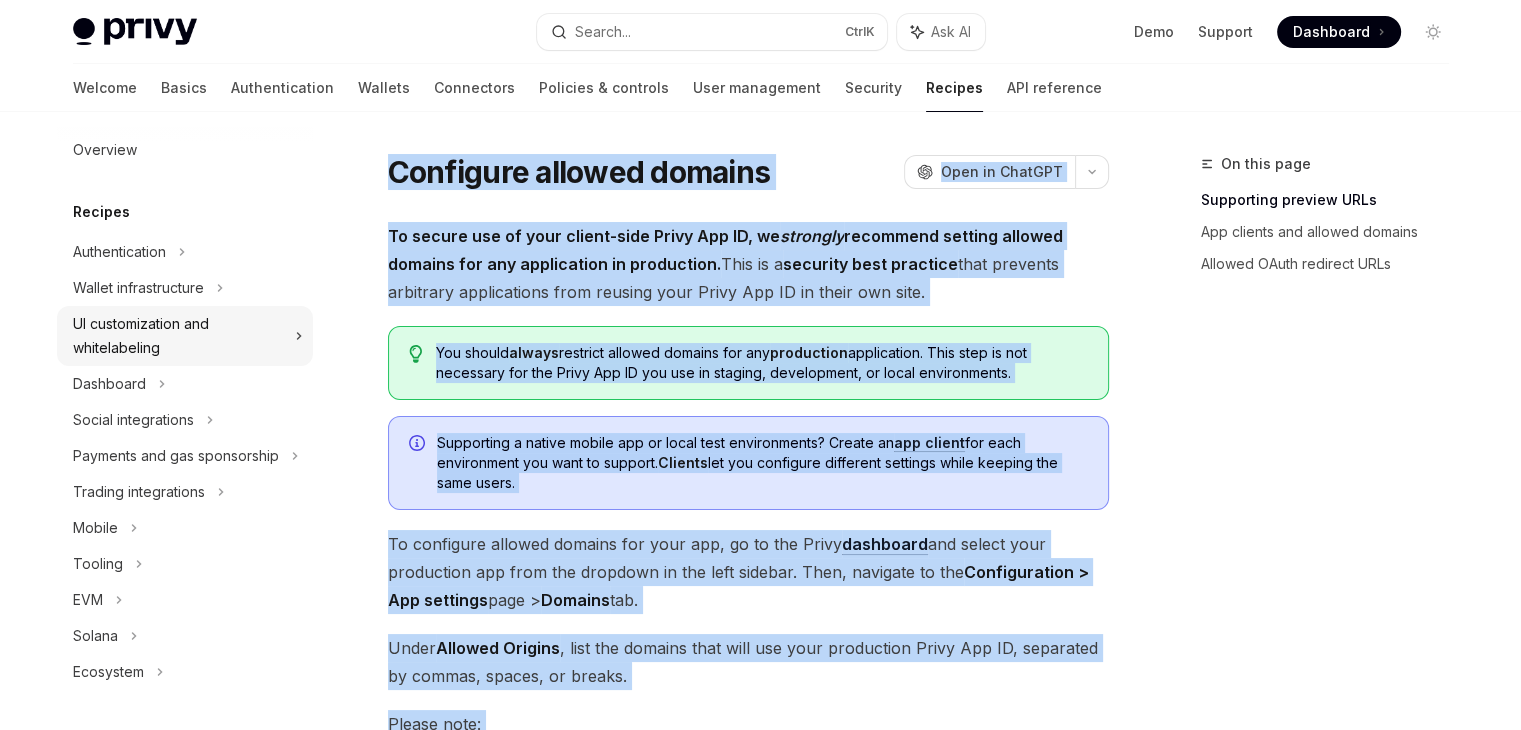 scroll, scrollTop: 0, scrollLeft: 0, axis: both 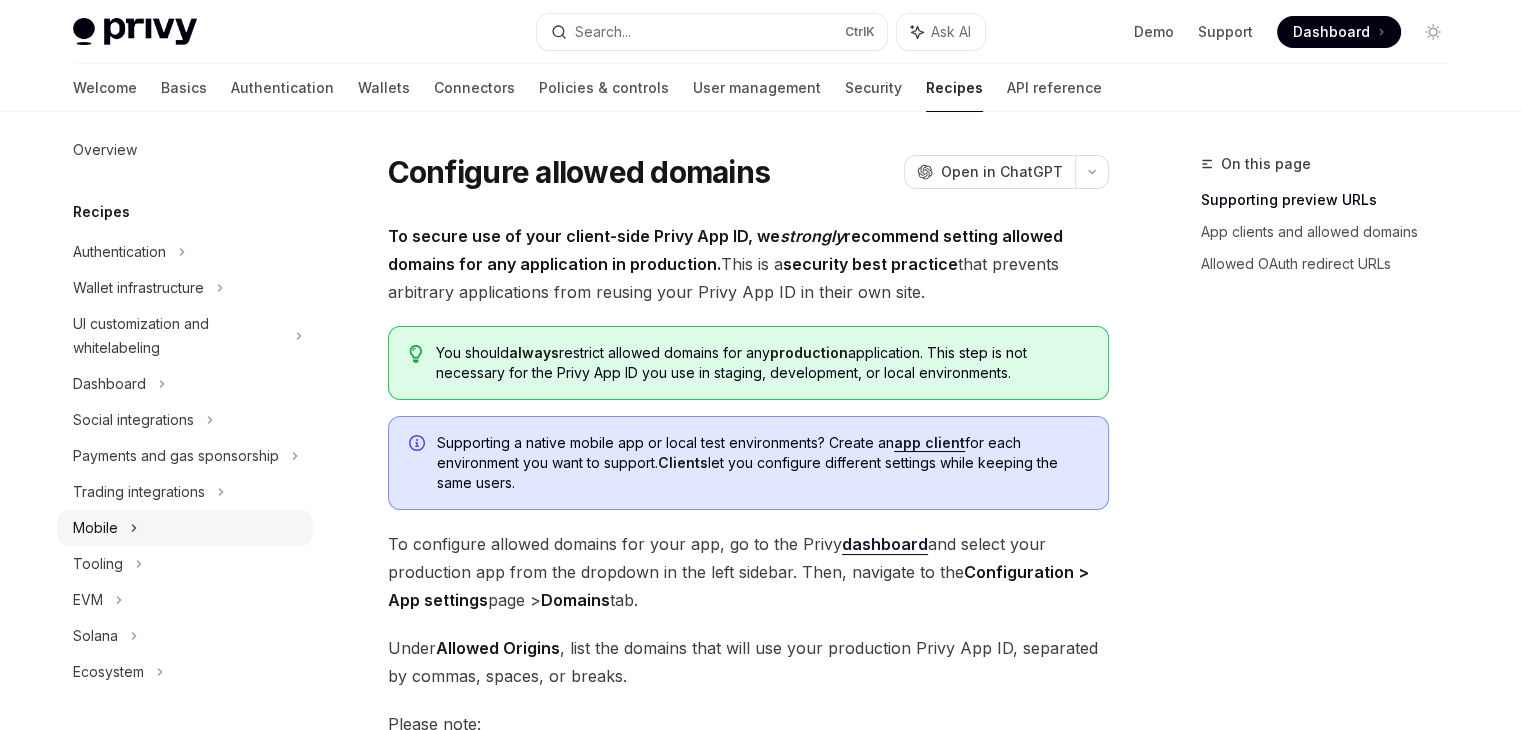 click on "Mobile" at bounding box center [185, 528] 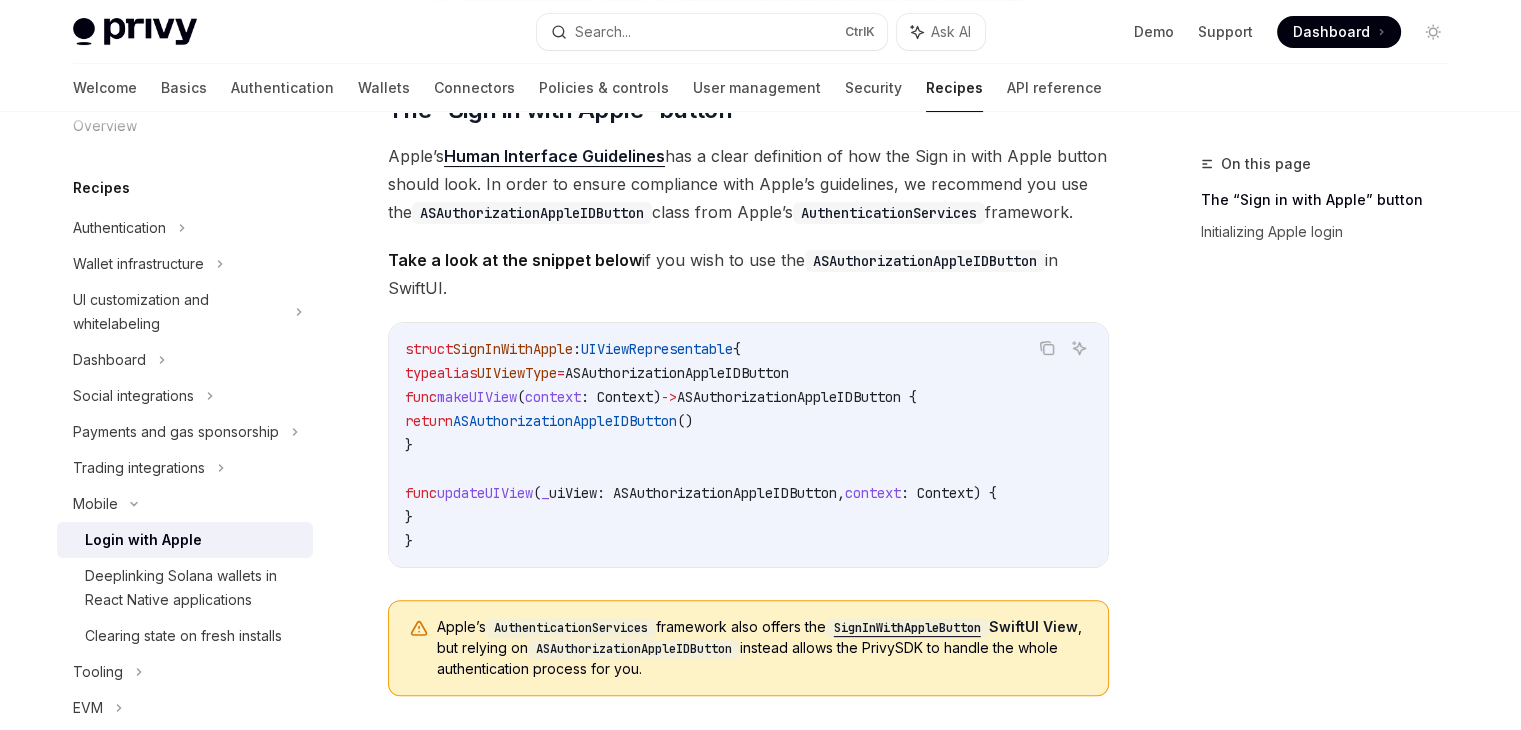 scroll, scrollTop: 392, scrollLeft: 0, axis: vertical 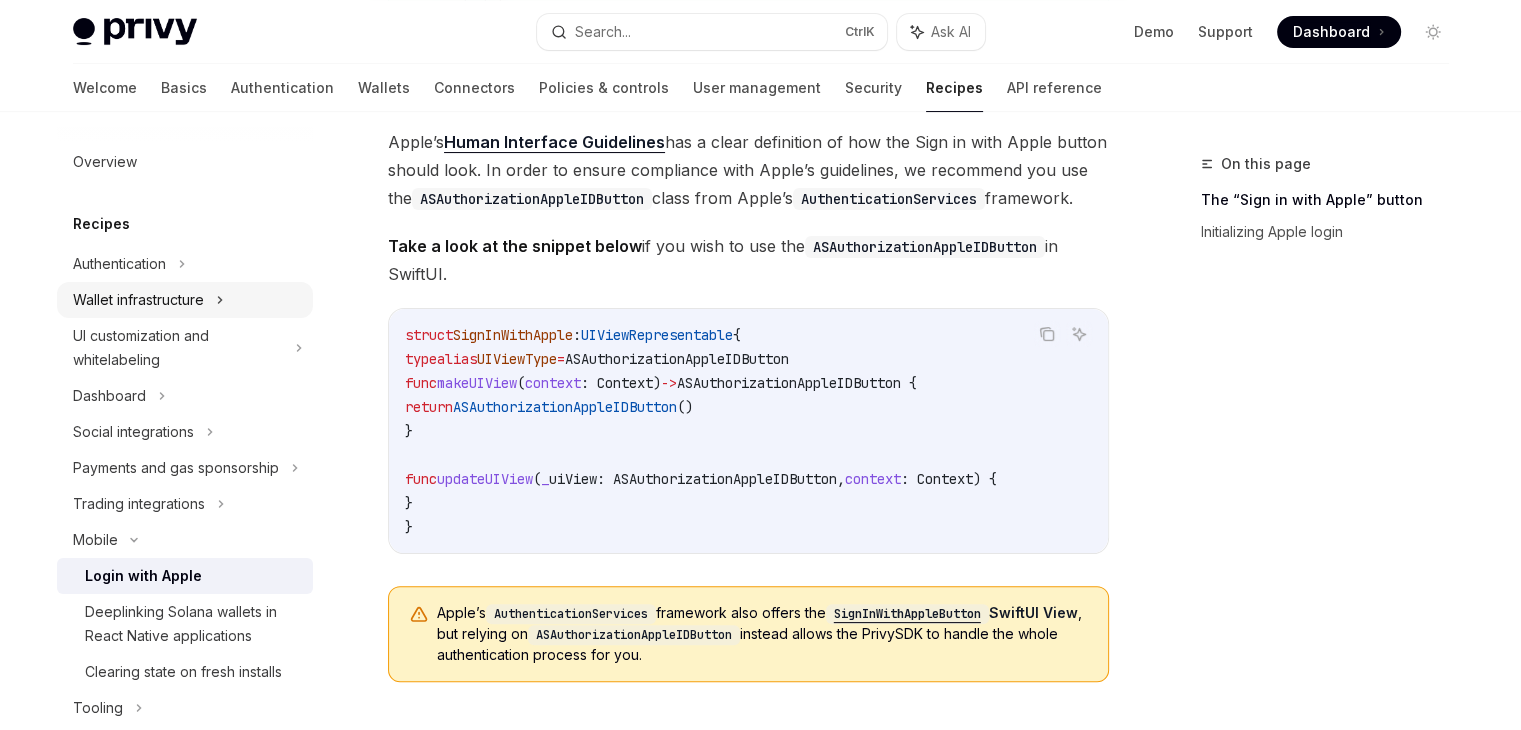 click on "Wallet infrastructure" at bounding box center (138, 300) 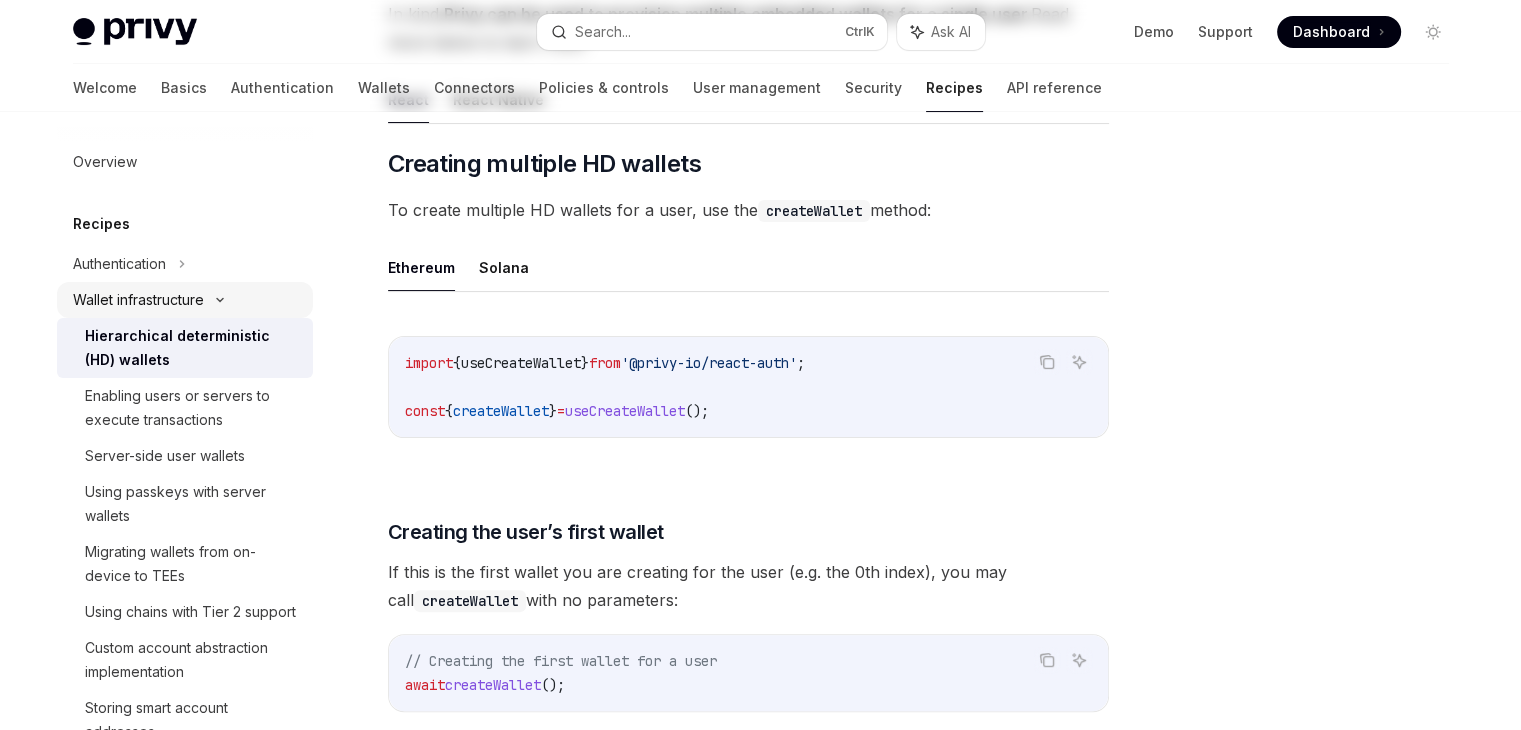 scroll, scrollTop: 0, scrollLeft: 0, axis: both 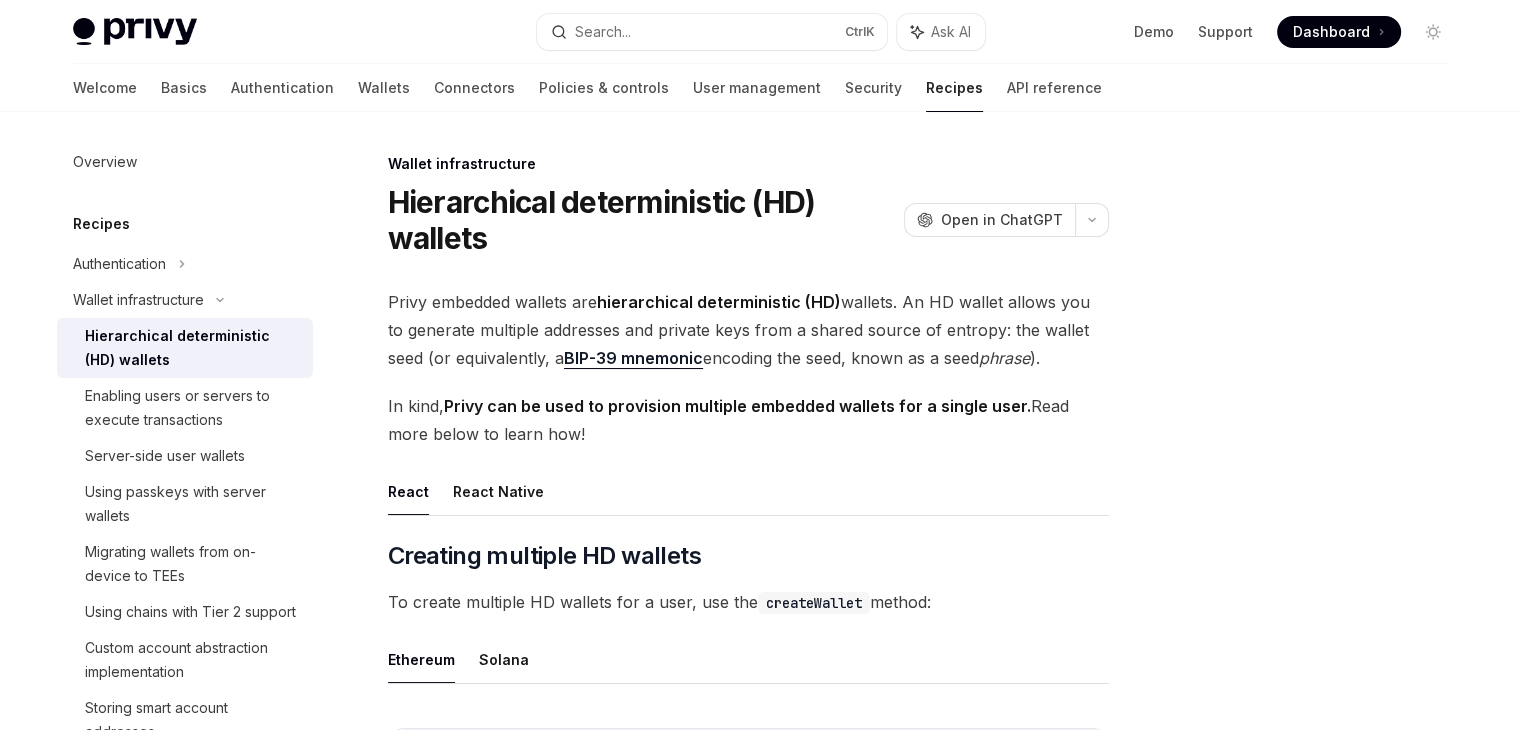 drag, startPoint x: 0, startPoint y: 333, endPoint x: 600, endPoint y: 121, distance: 636.3521 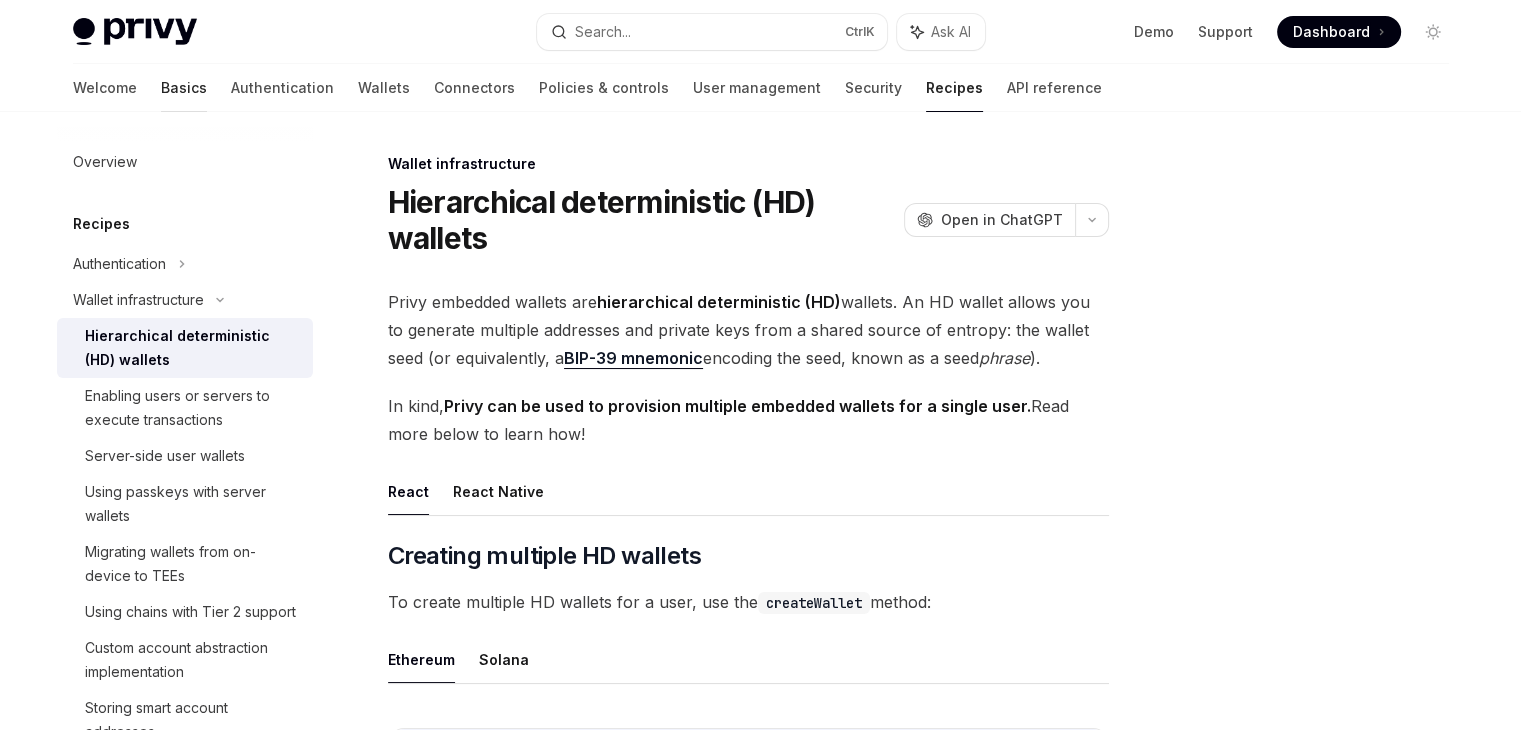 click on "Basics" at bounding box center (184, 88) 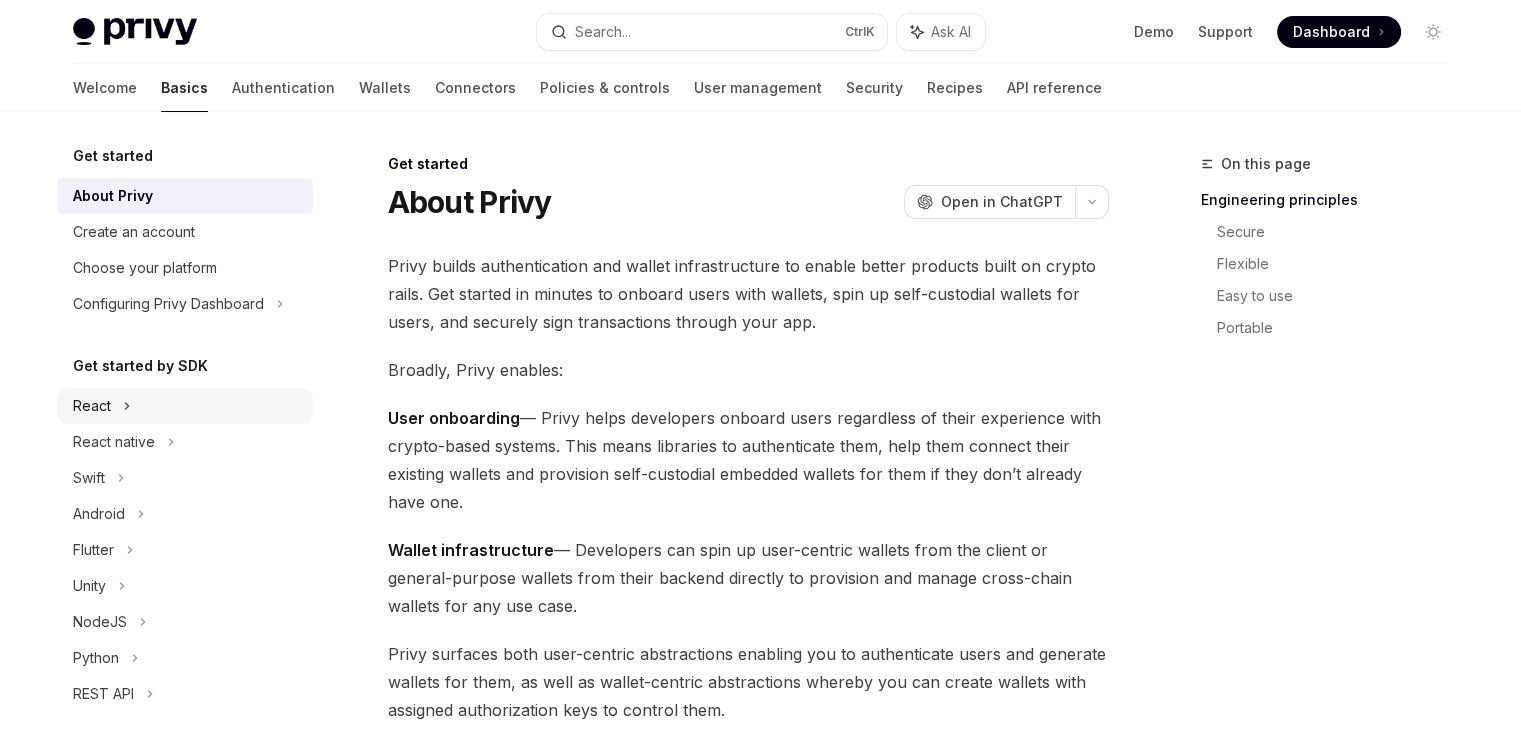 click on "React" at bounding box center [185, 406] 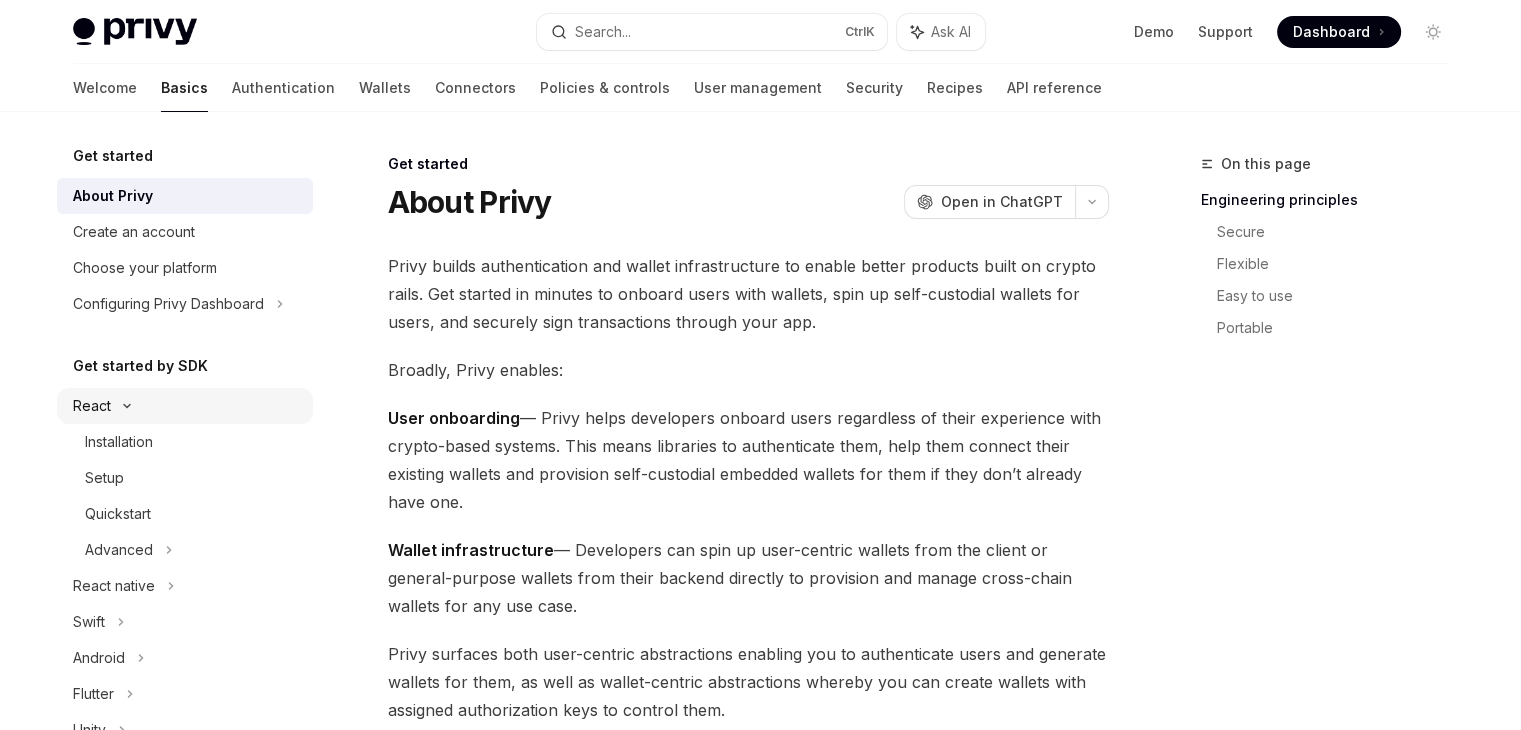 type on "*" 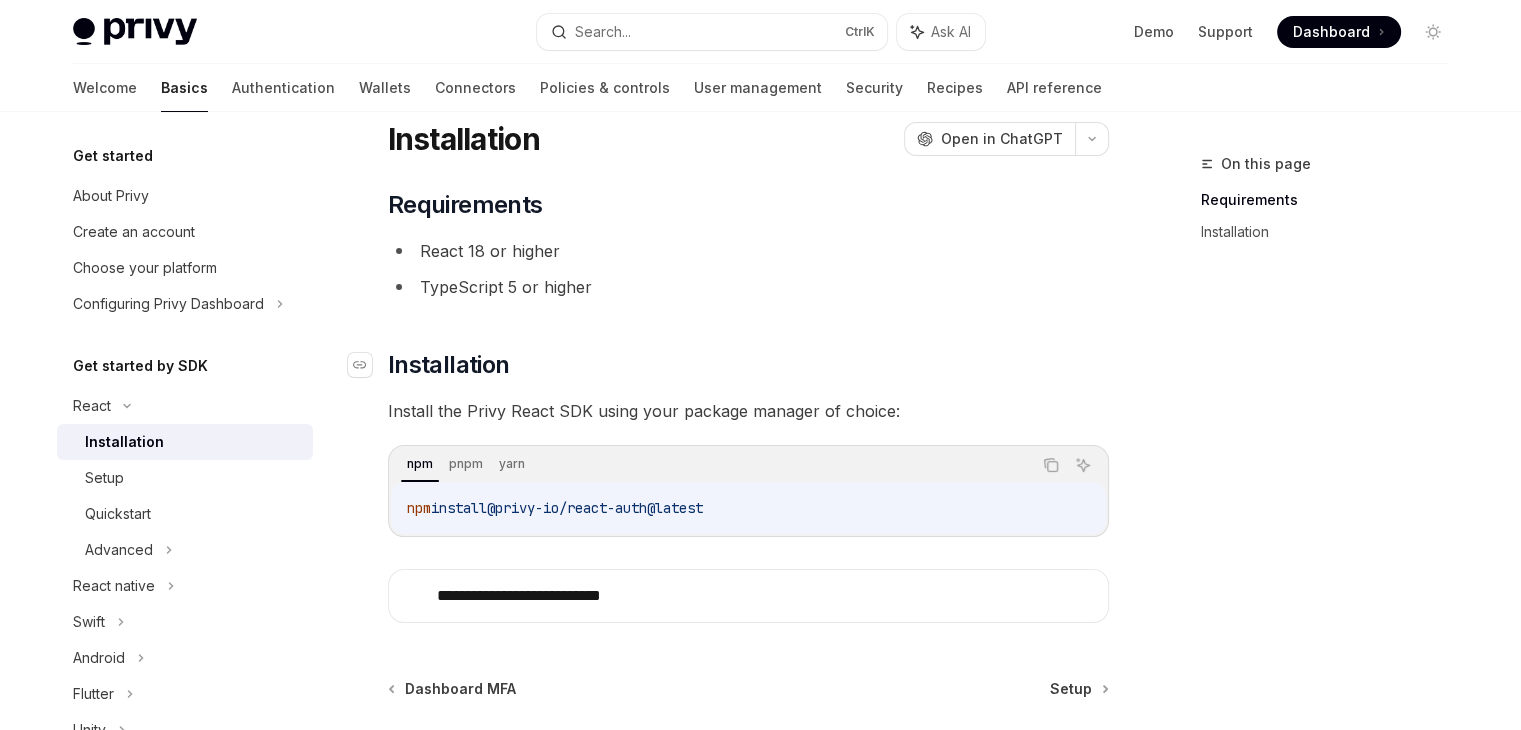 scroll, scrollTop: 55, scrollLeft: 0, axis: vertical 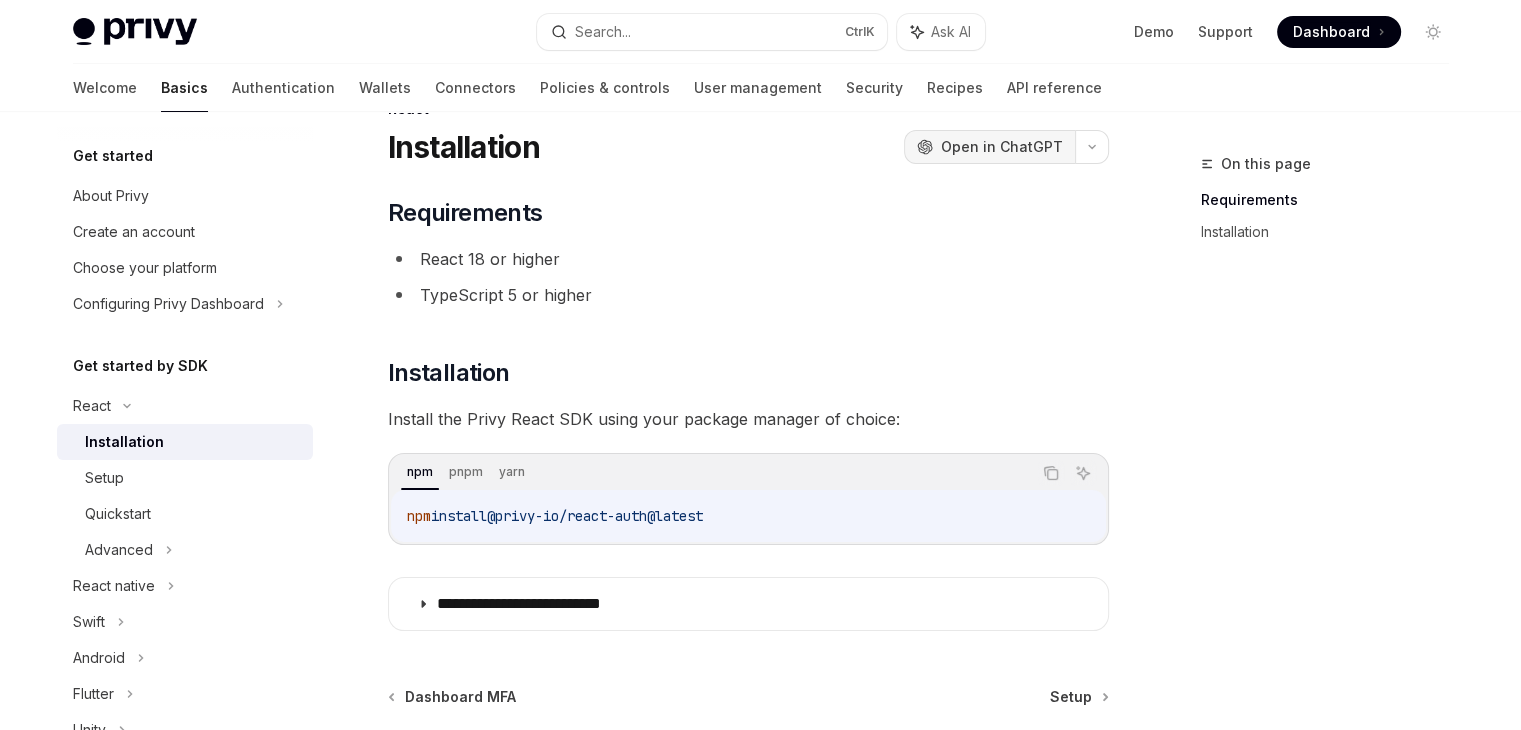 click on "Open in ChatGPT" at bounding box center [1002, 147] 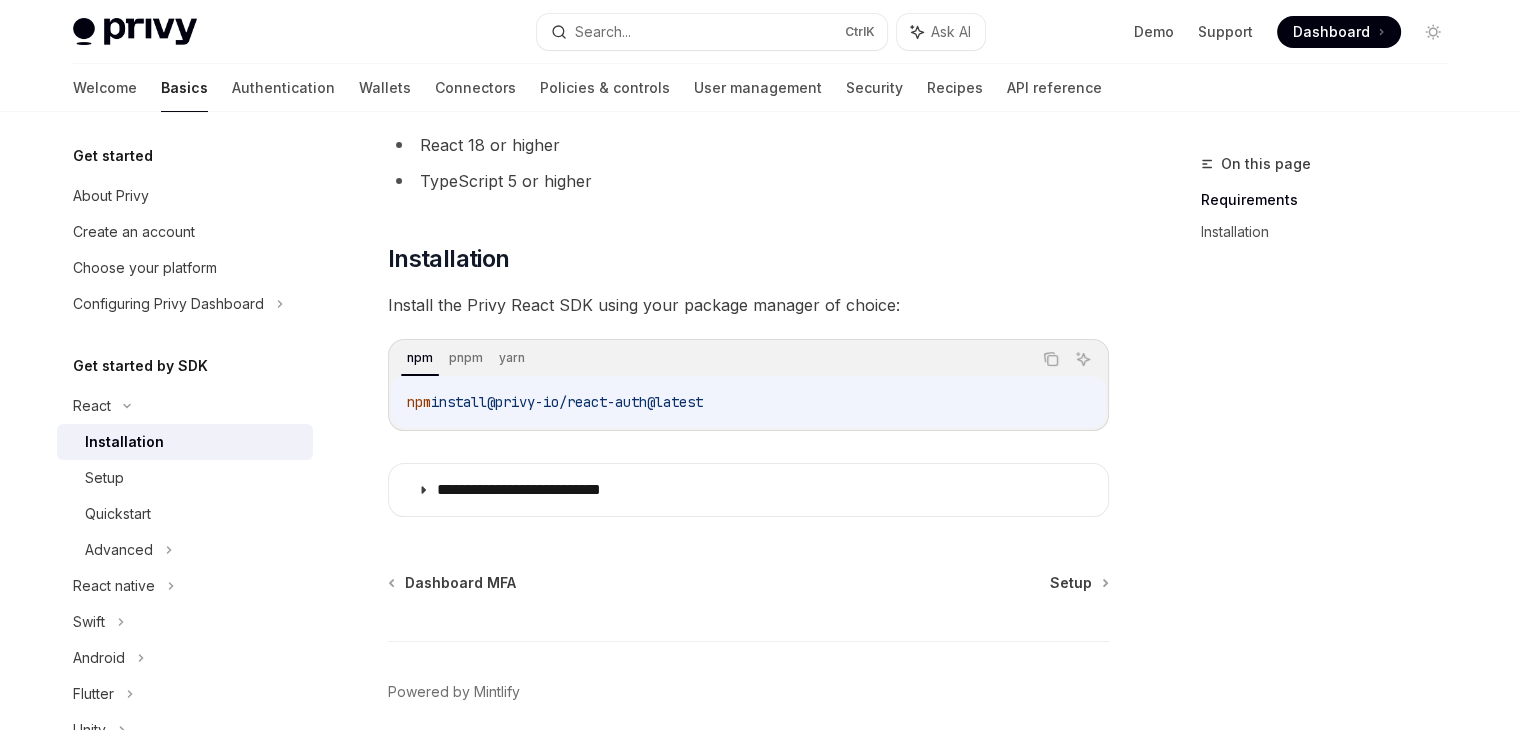 scroll, scrollTop: 141, scrollLeft: 0, axis: vertical 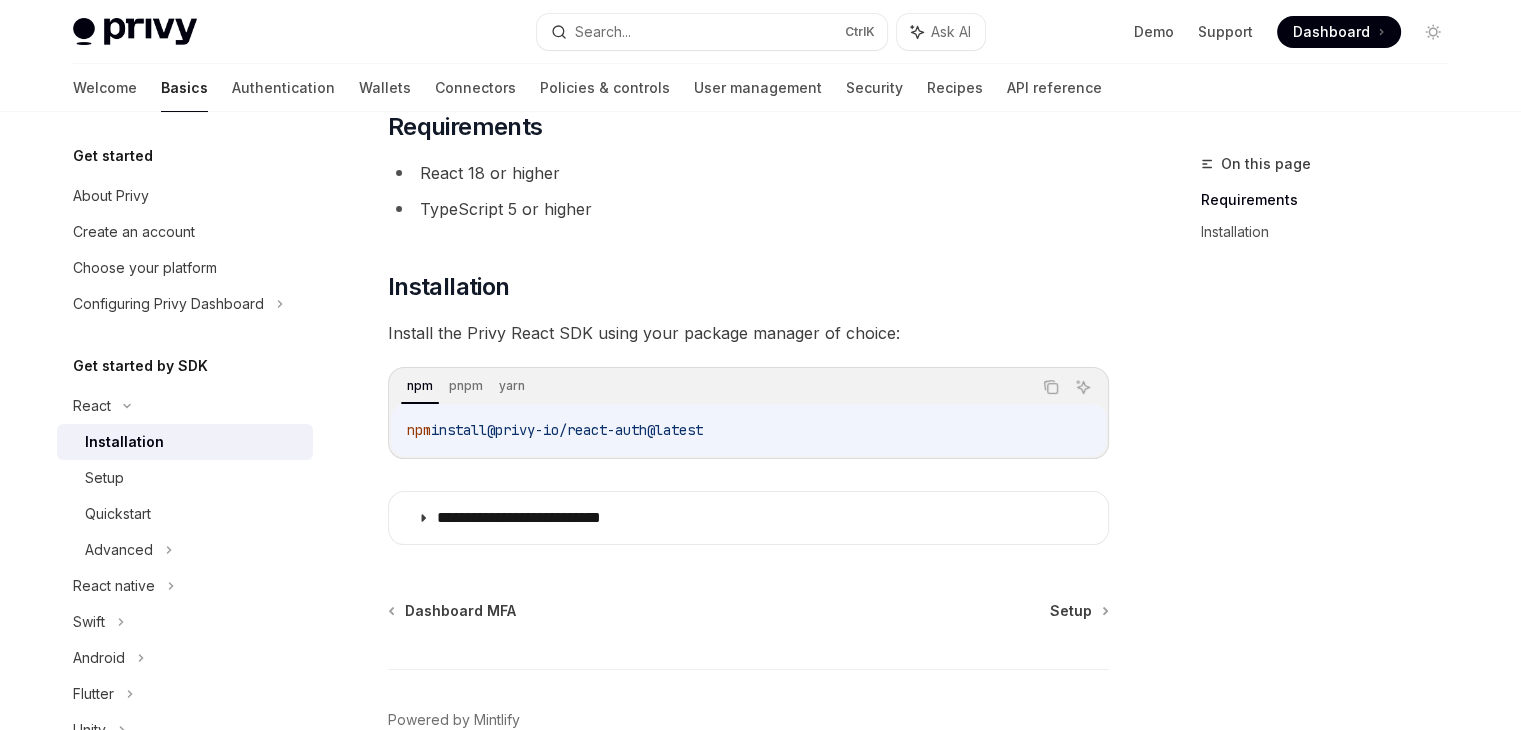 click on "@privy-io/react-auth@latest" at bounding box center (595, 430) 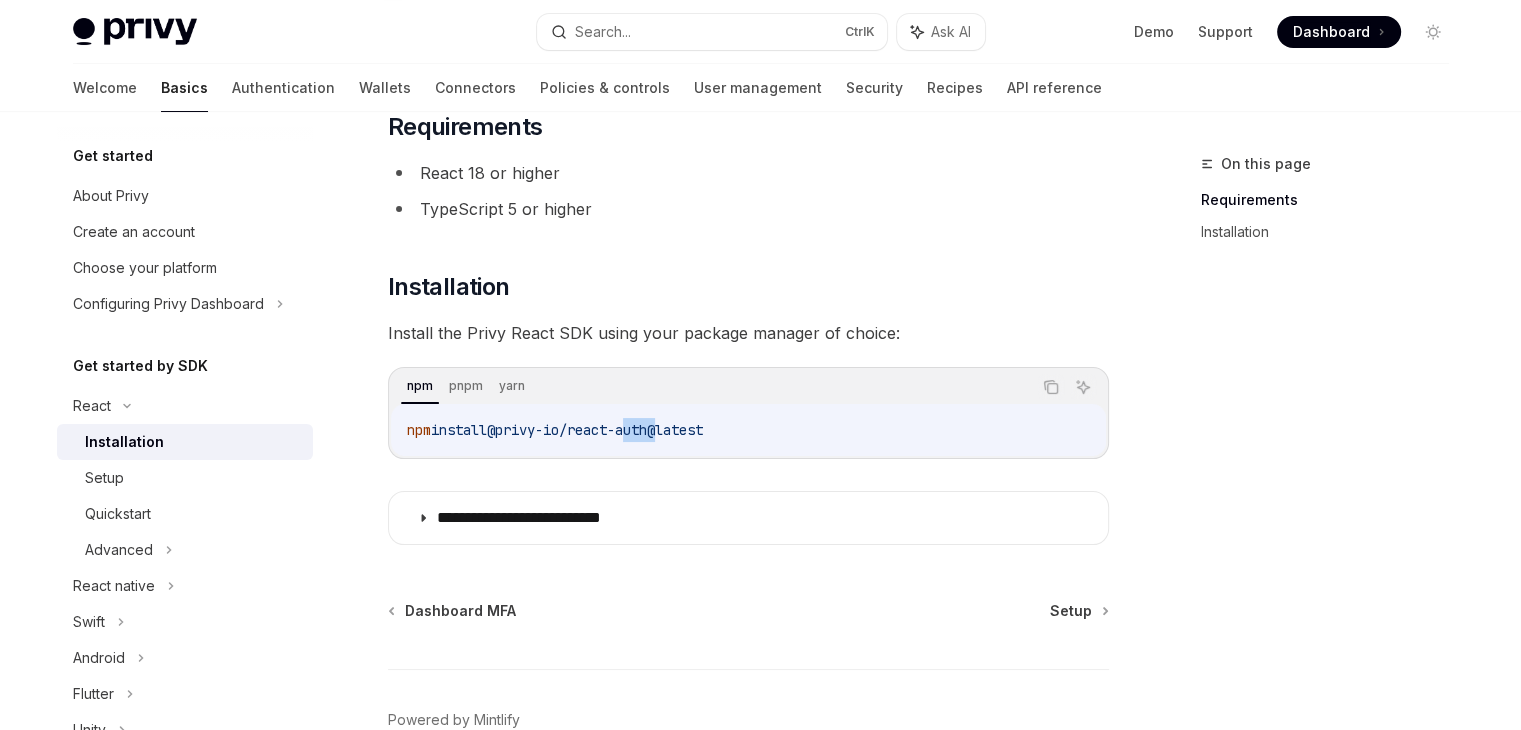 click on "@privy-io/react-auth@latest" at bounding box center [595, 430] 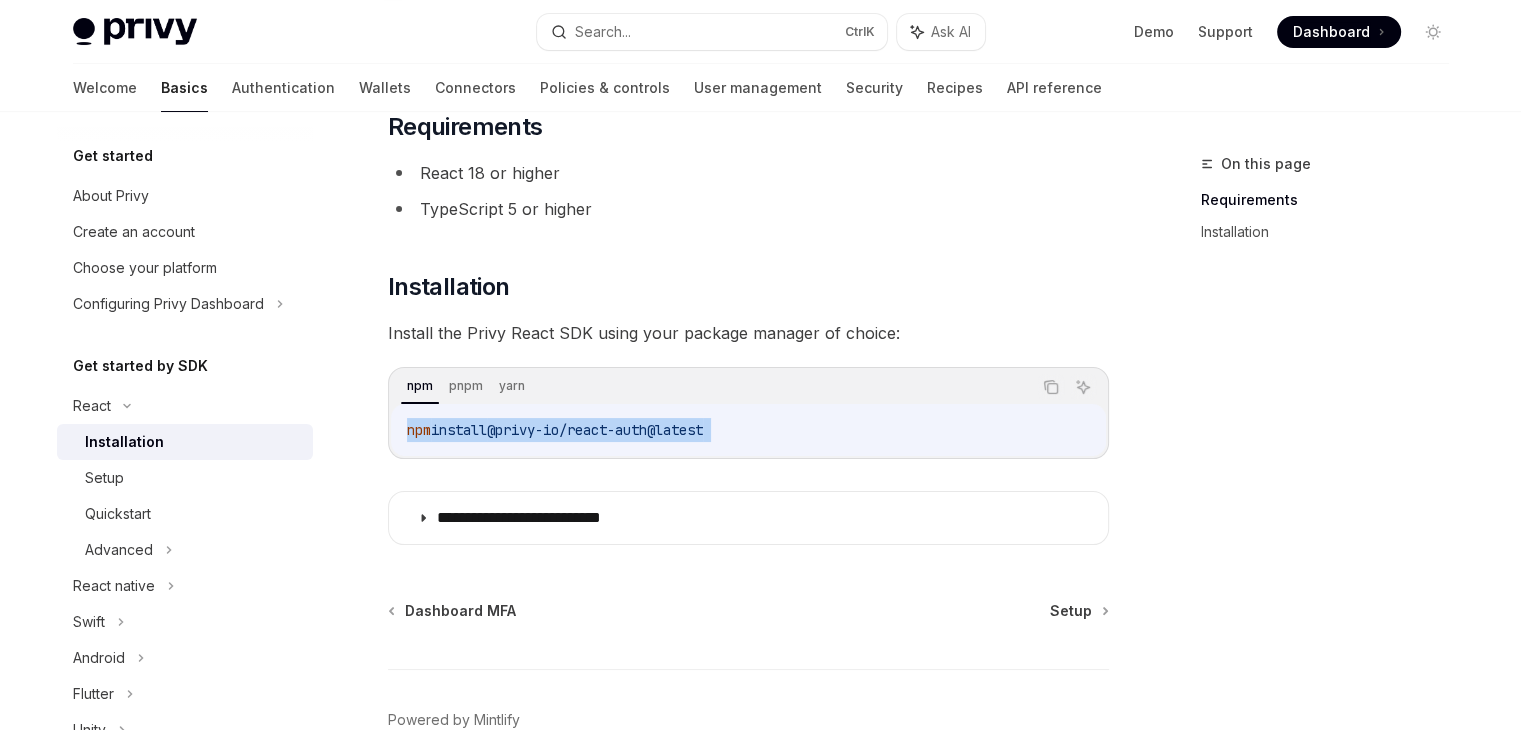 click on "@privy-io/react-auth@latest" at bounding box center [595, 430] 